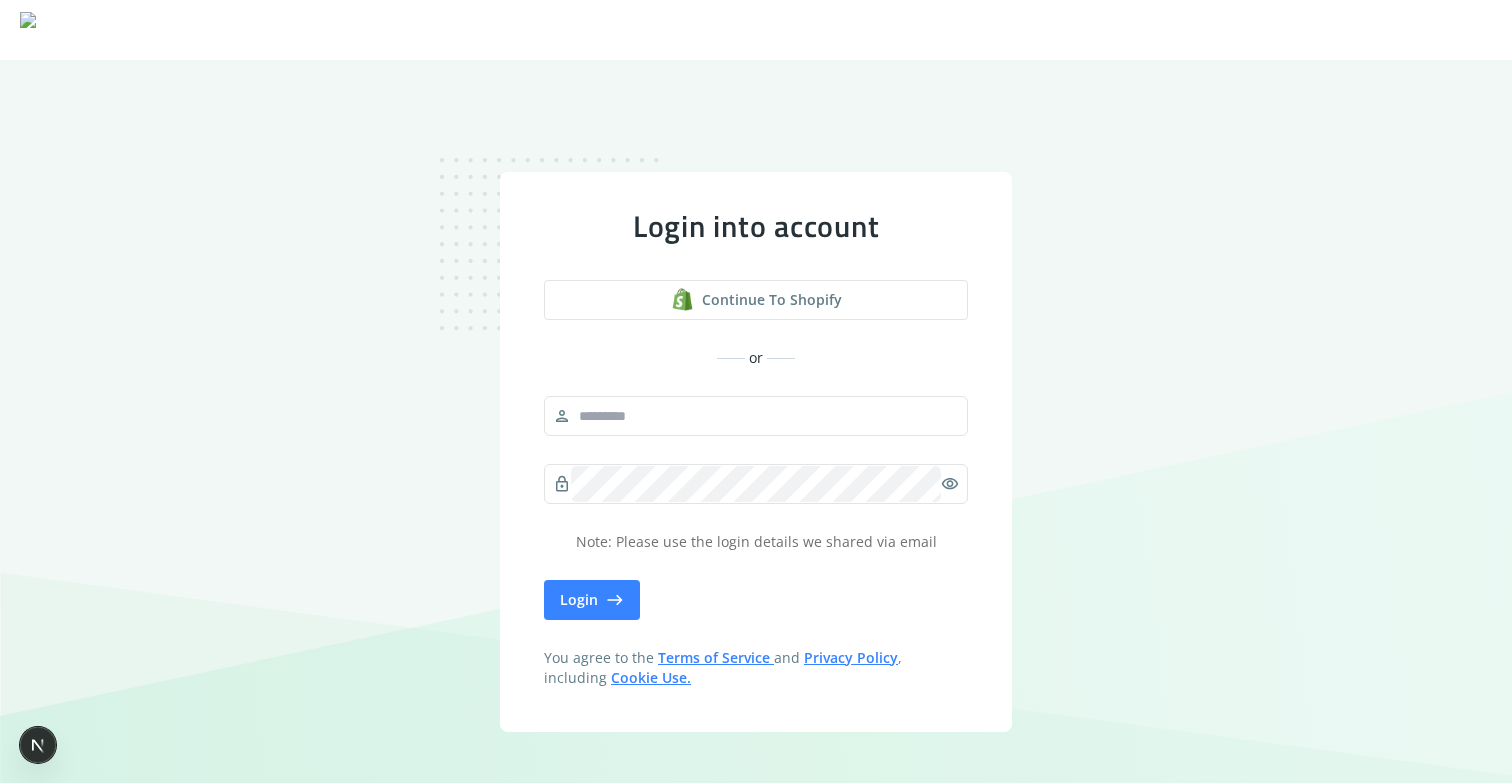 scroll, scrollTop: 0, scrollLeft: 0, axis: both 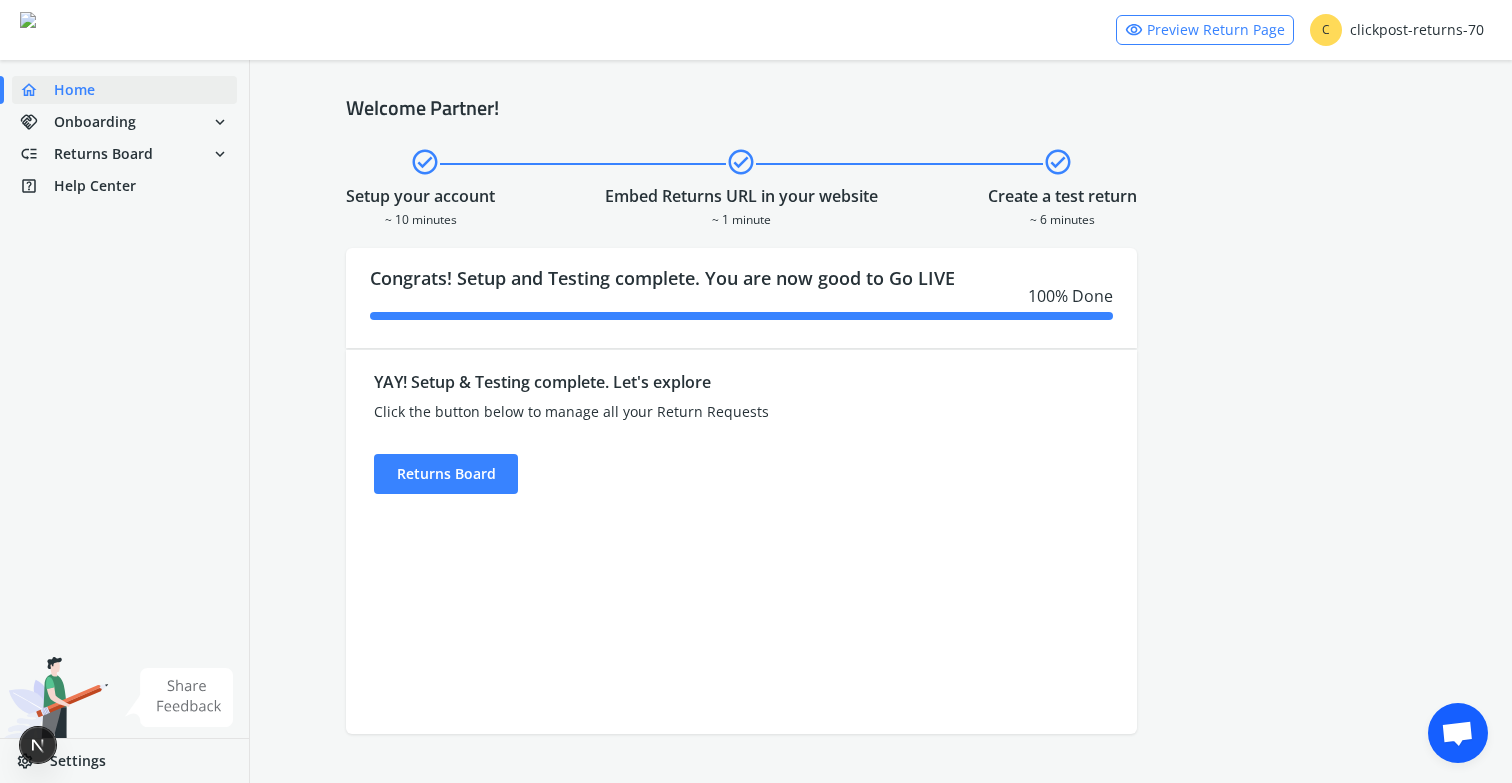 click on "Settings" at bounding box center [78, 761] 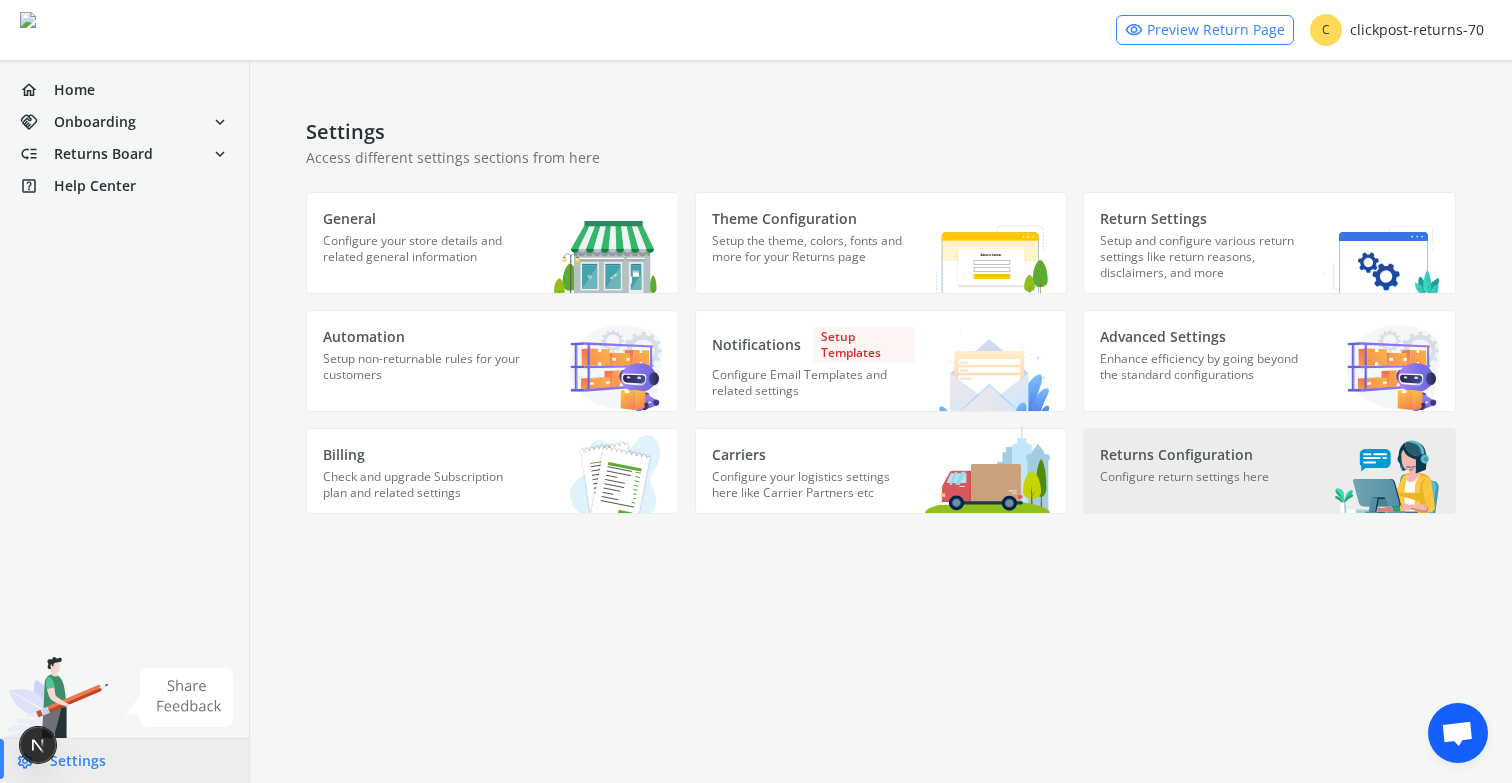 click on "Configure return settings here" at bounding box center (424, 258) 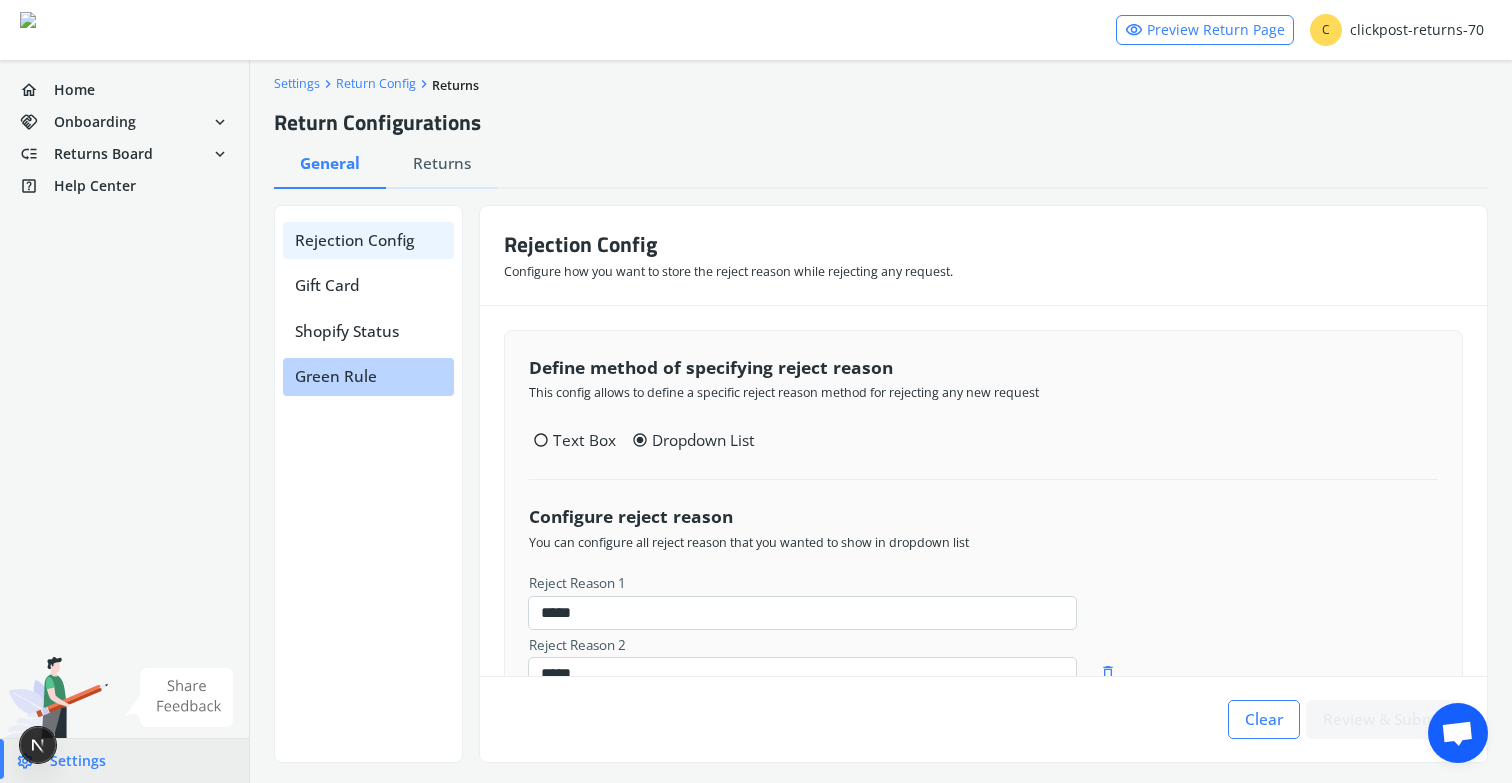 click on "Green Rule" at bounding box center [368, 376] 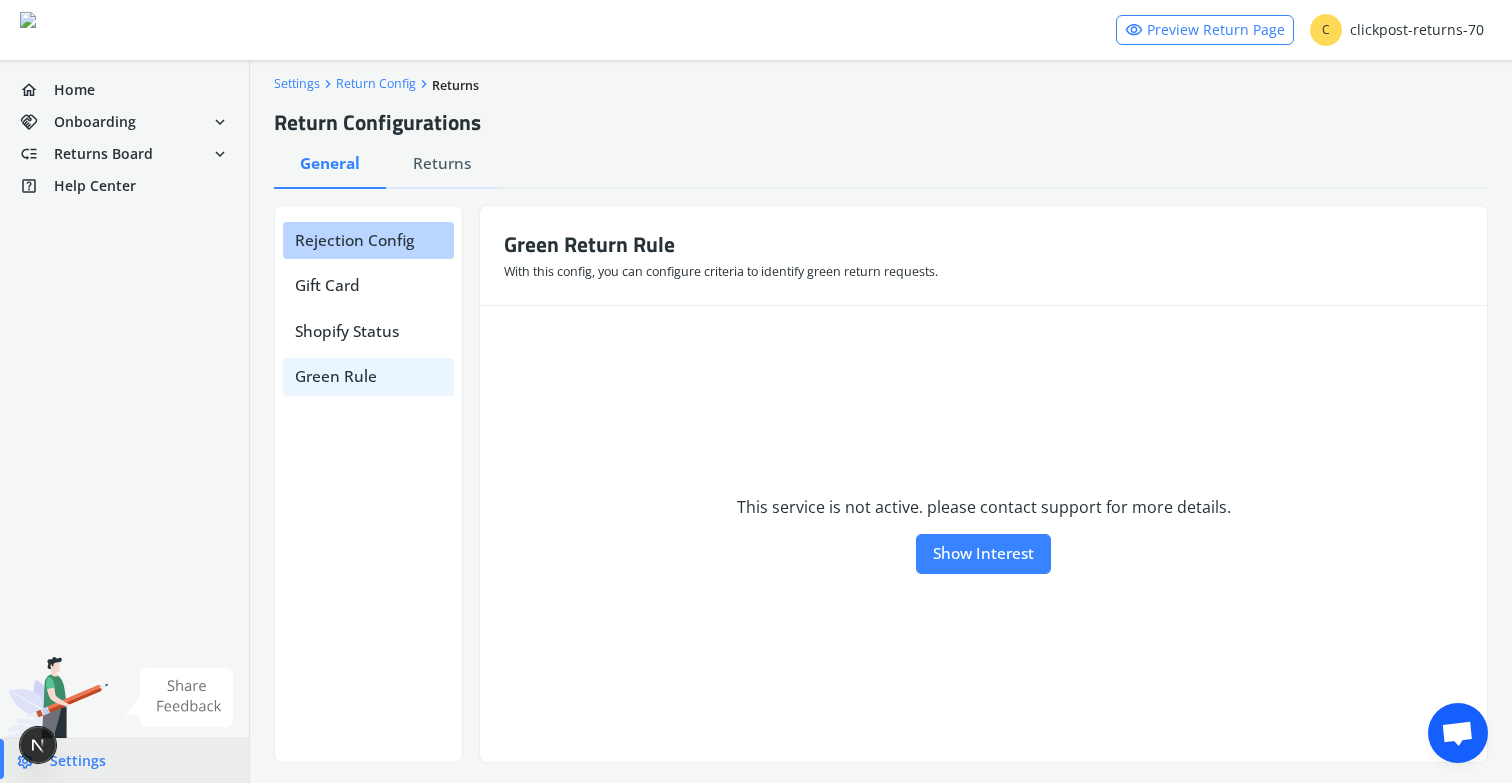 click on "Rejection Config" at bounding box center [368, 240] 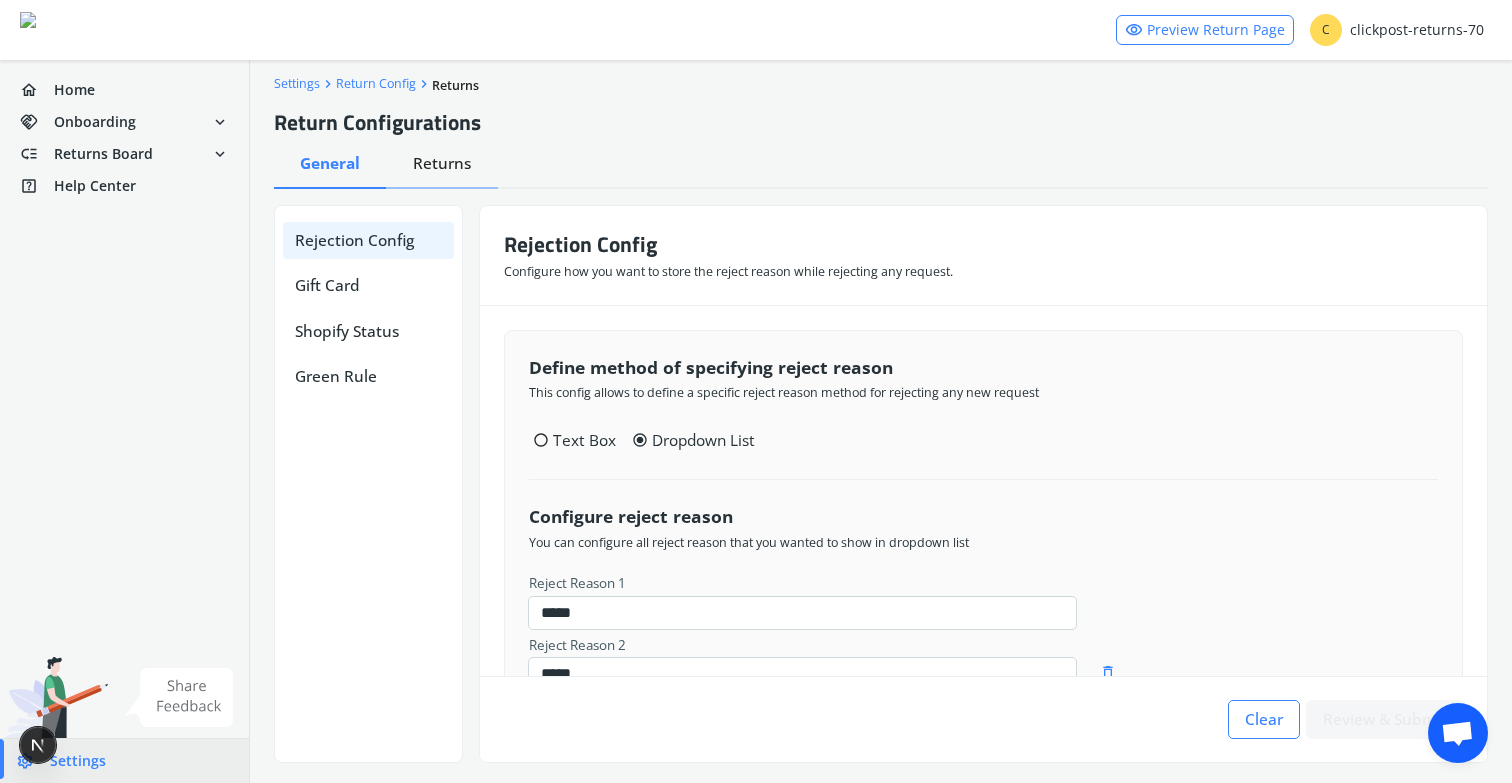 click on "Returns" at bounding box center (330, 163) 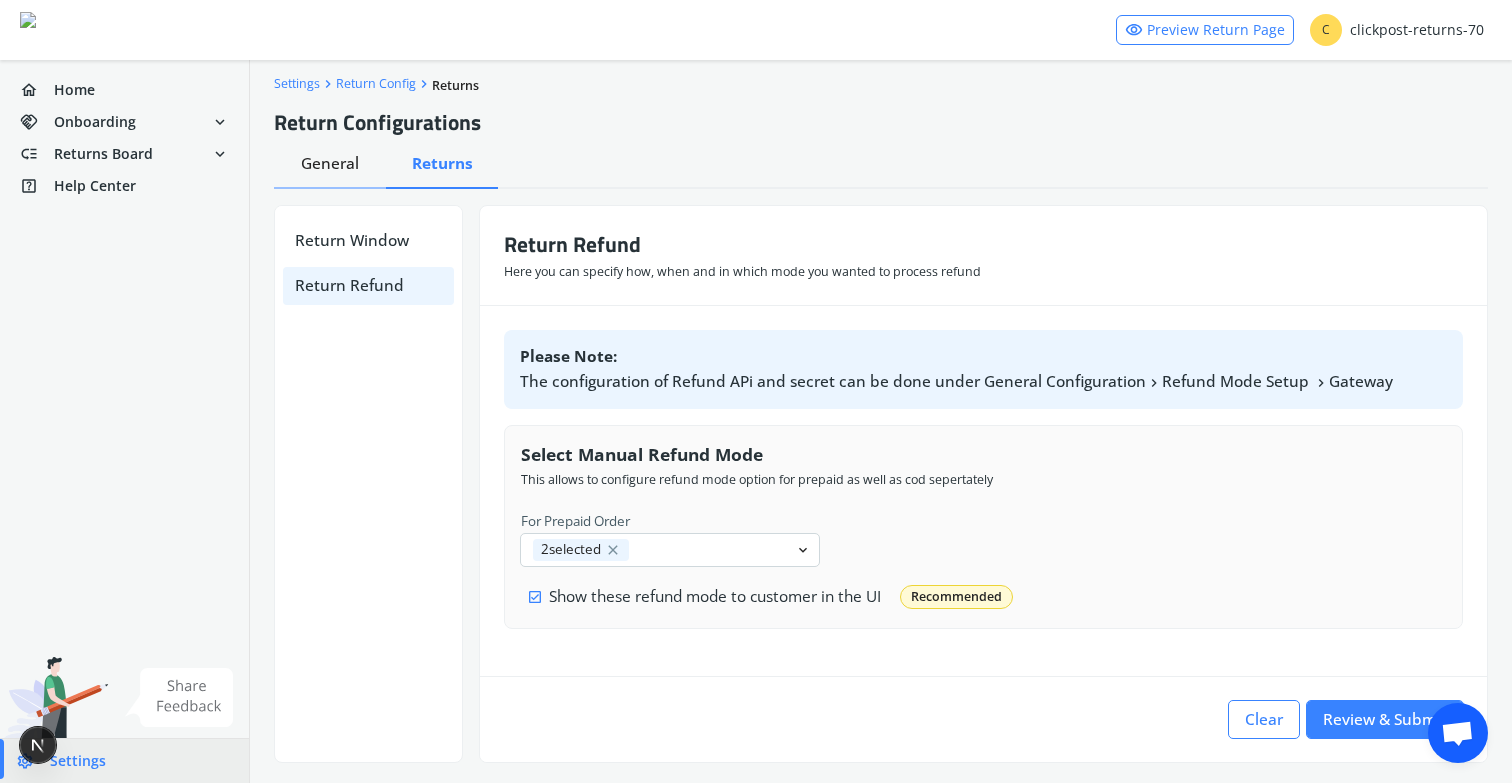click on "General" at bounding box center (330, 168) 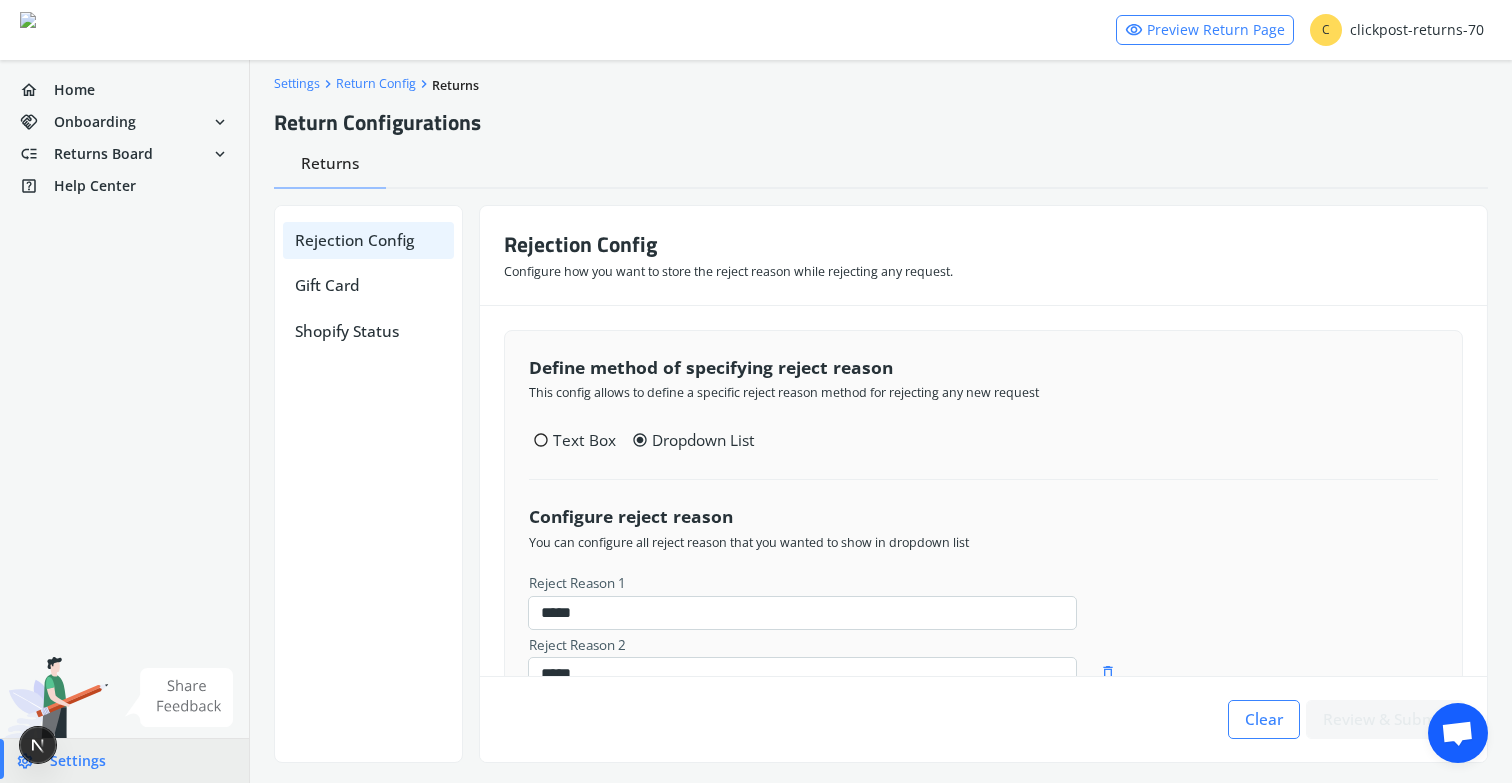 click on "Returns" at bounding box center [330, 168] 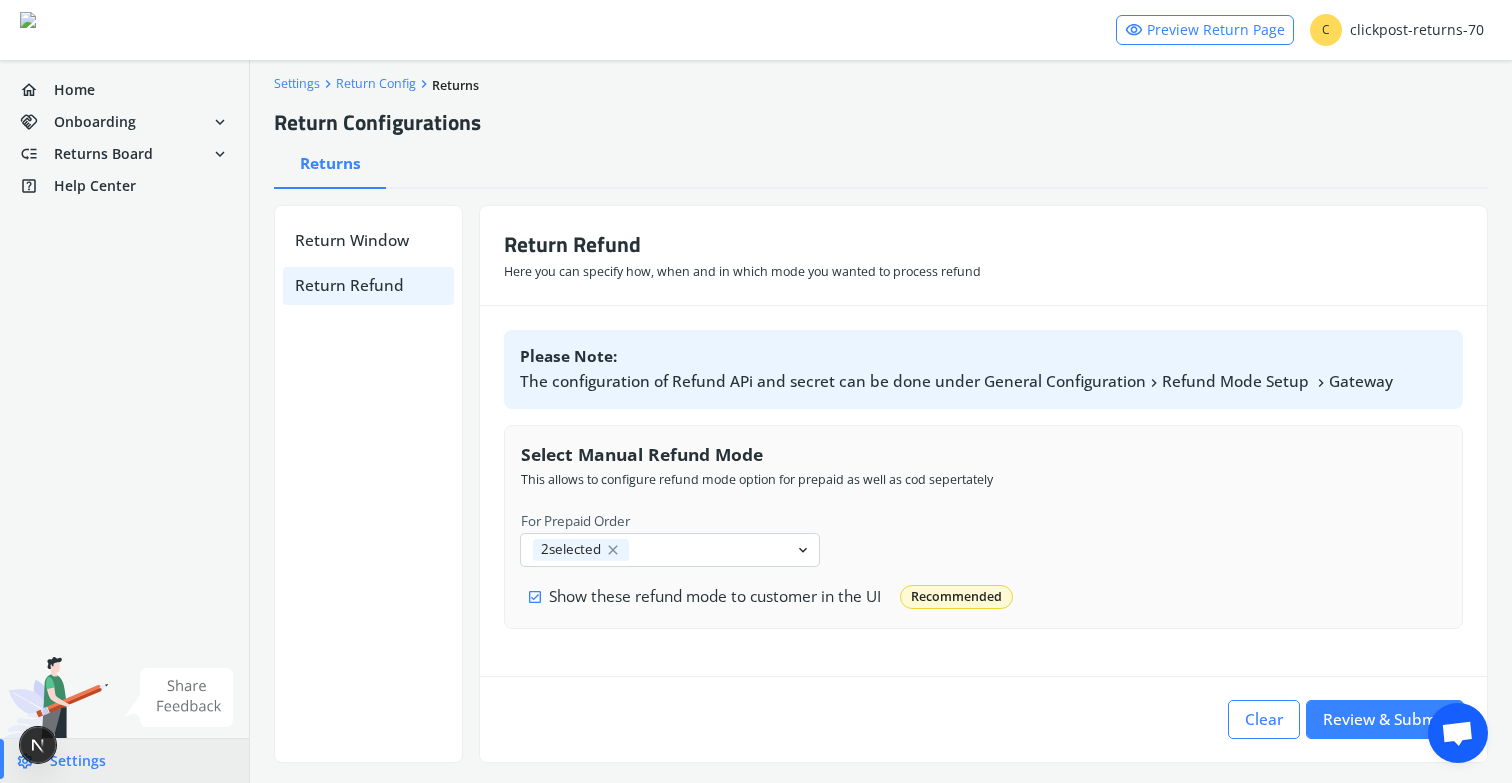 click on "settings Settings" at bounding box center [124, 761] 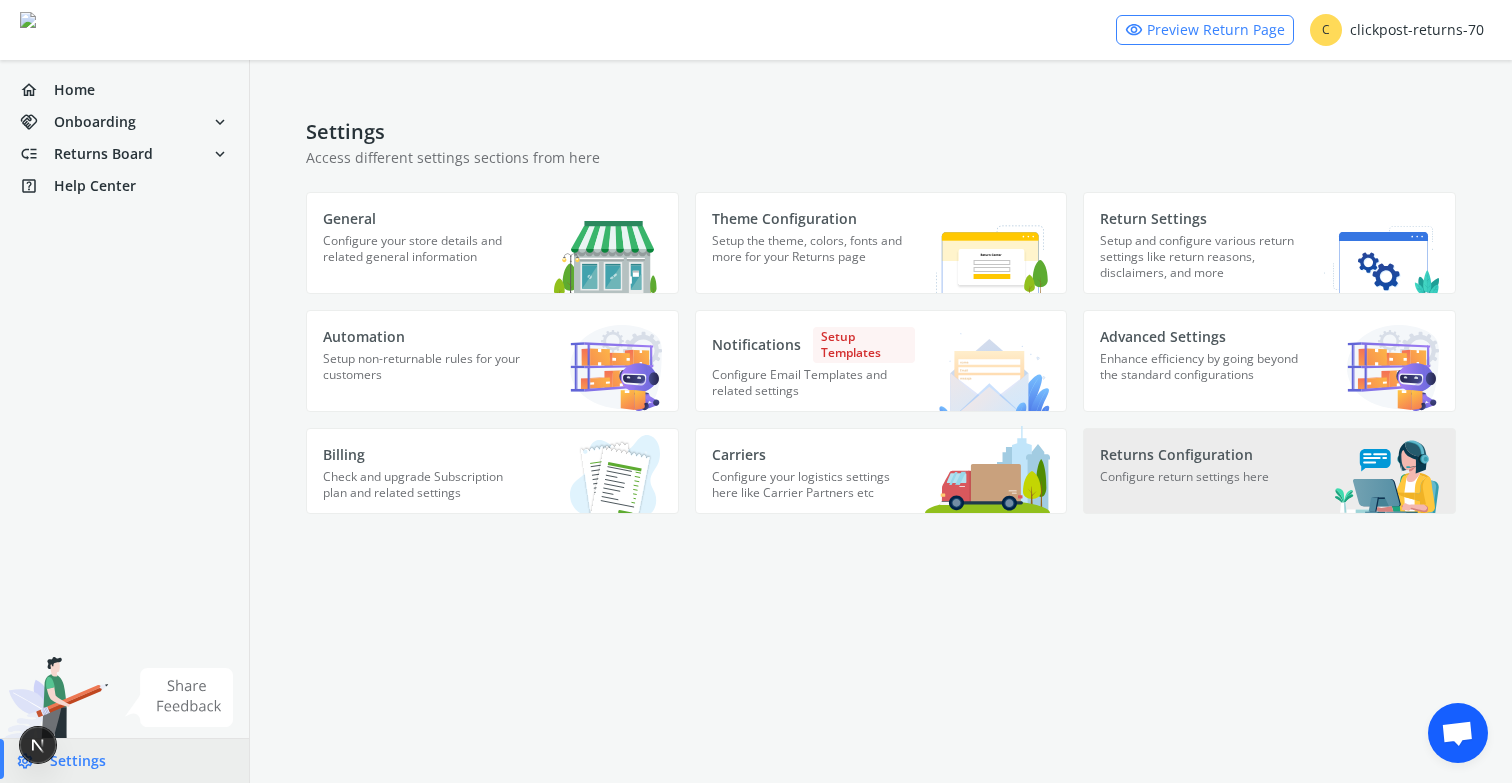 click on "Configure return settings here" at bounding box center (424, 258) 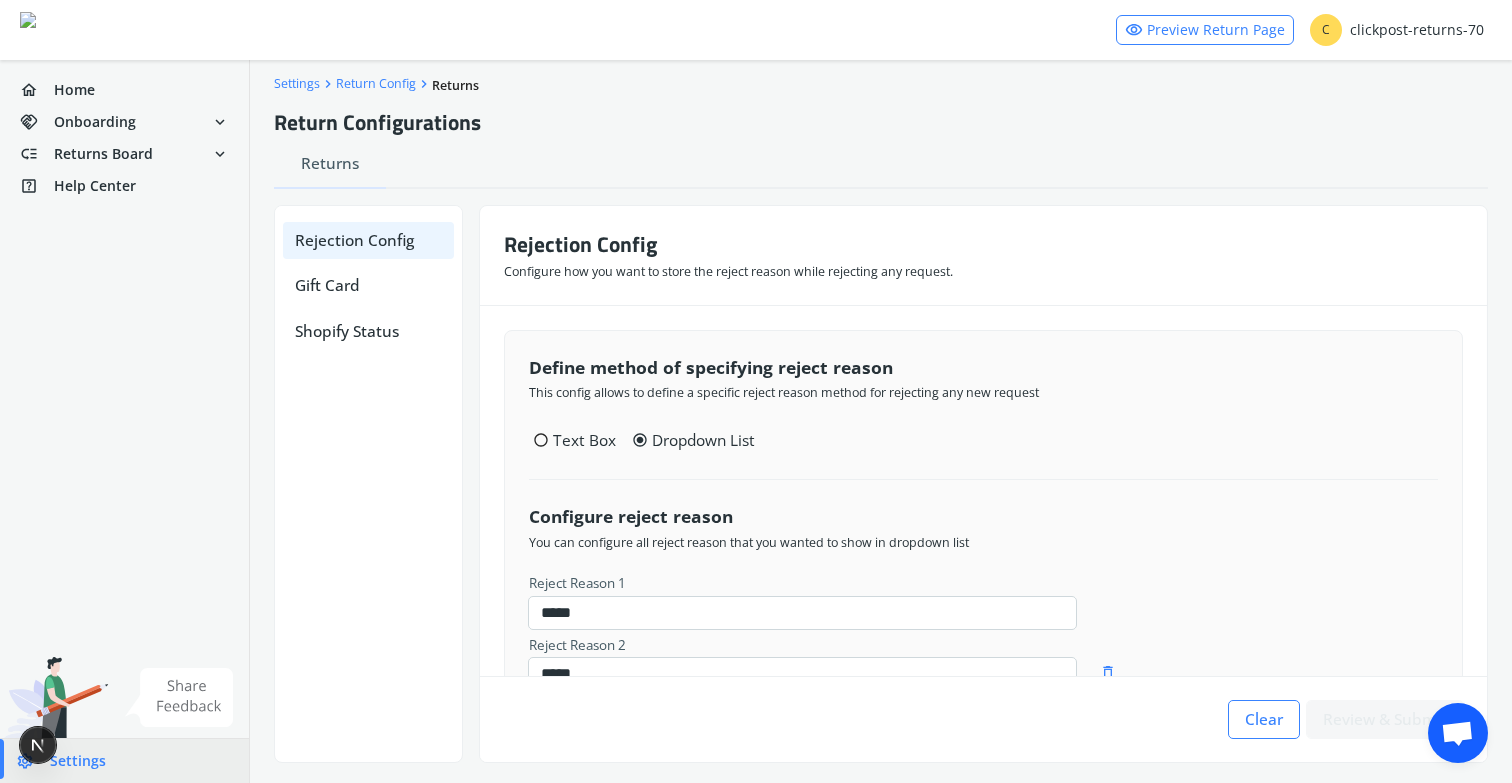 click on "settings Settings" at bounding box center [124, 761] 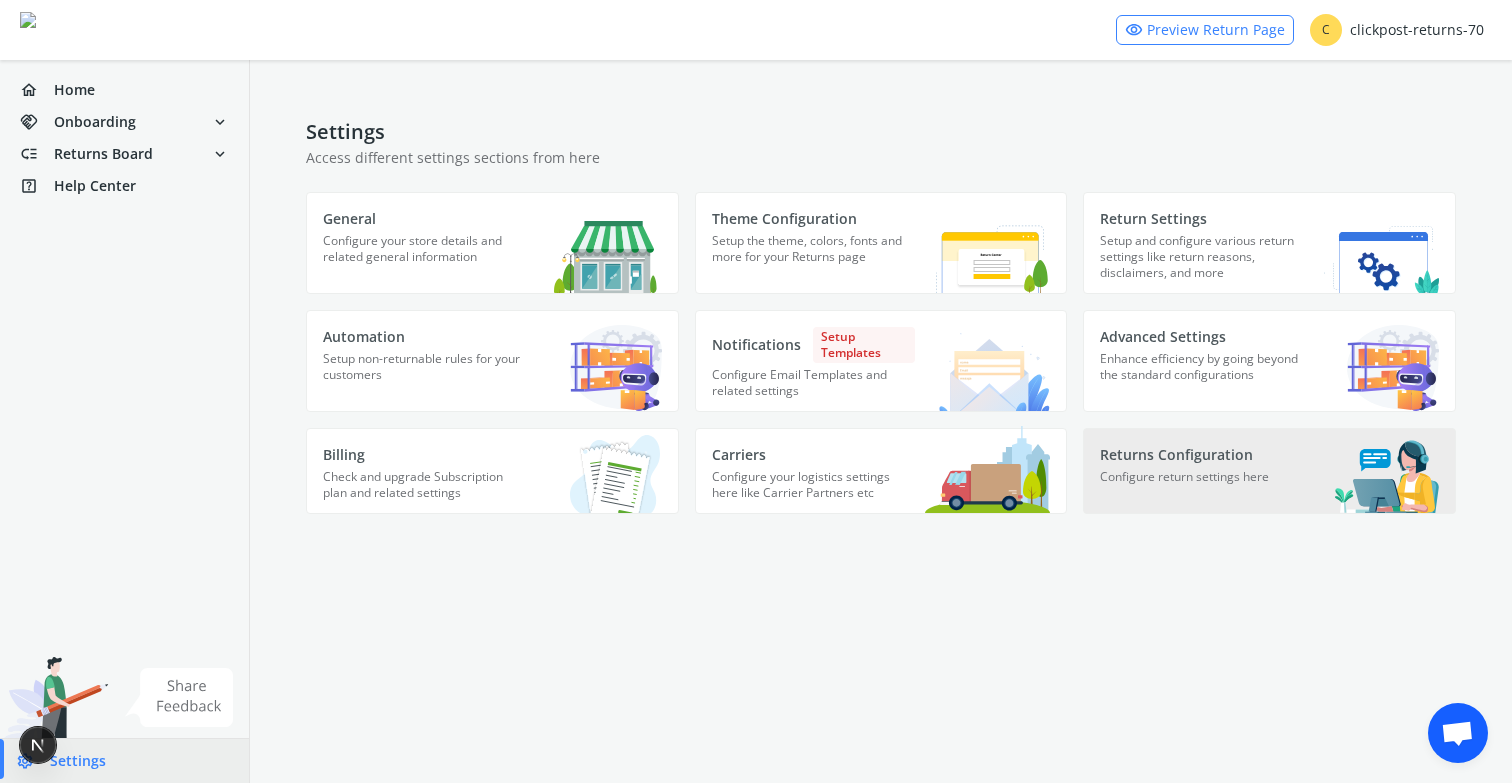 click on "Configure return settings here" at bounding box center (424, 258) 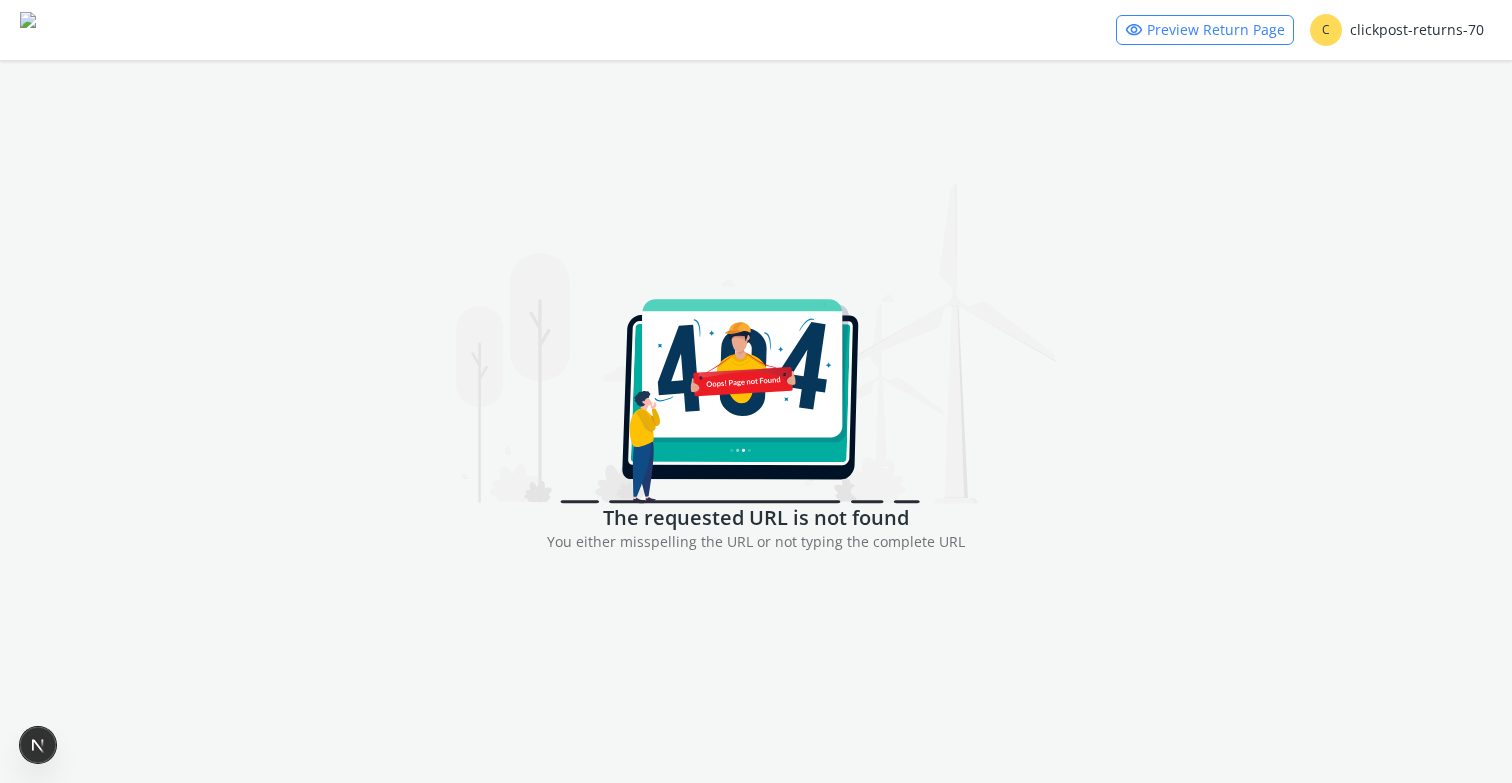 scroll, scrollTop: 0, scrollLeft: 0, axis: both 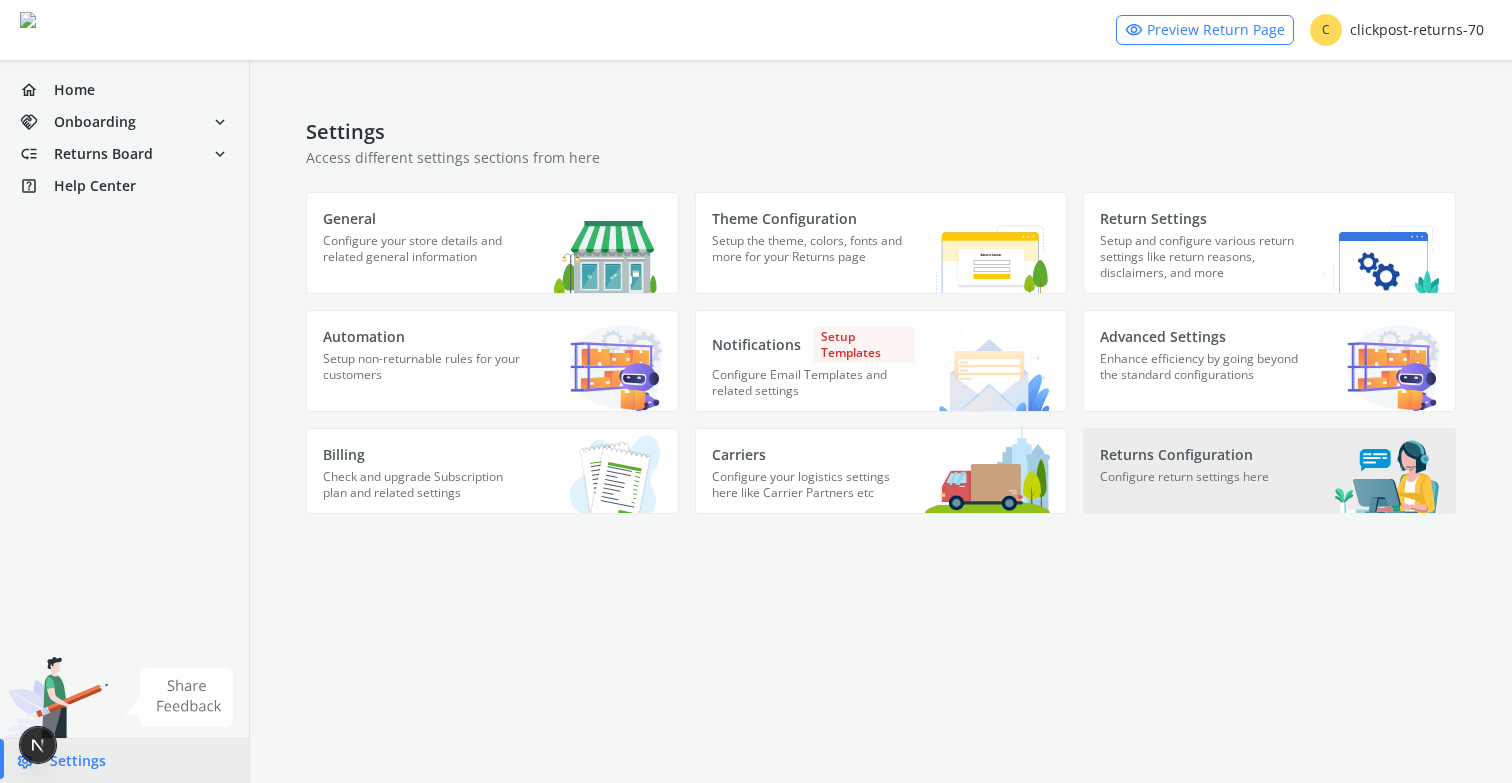 click on "Configure return settings here" at bounding box center (424, 258) 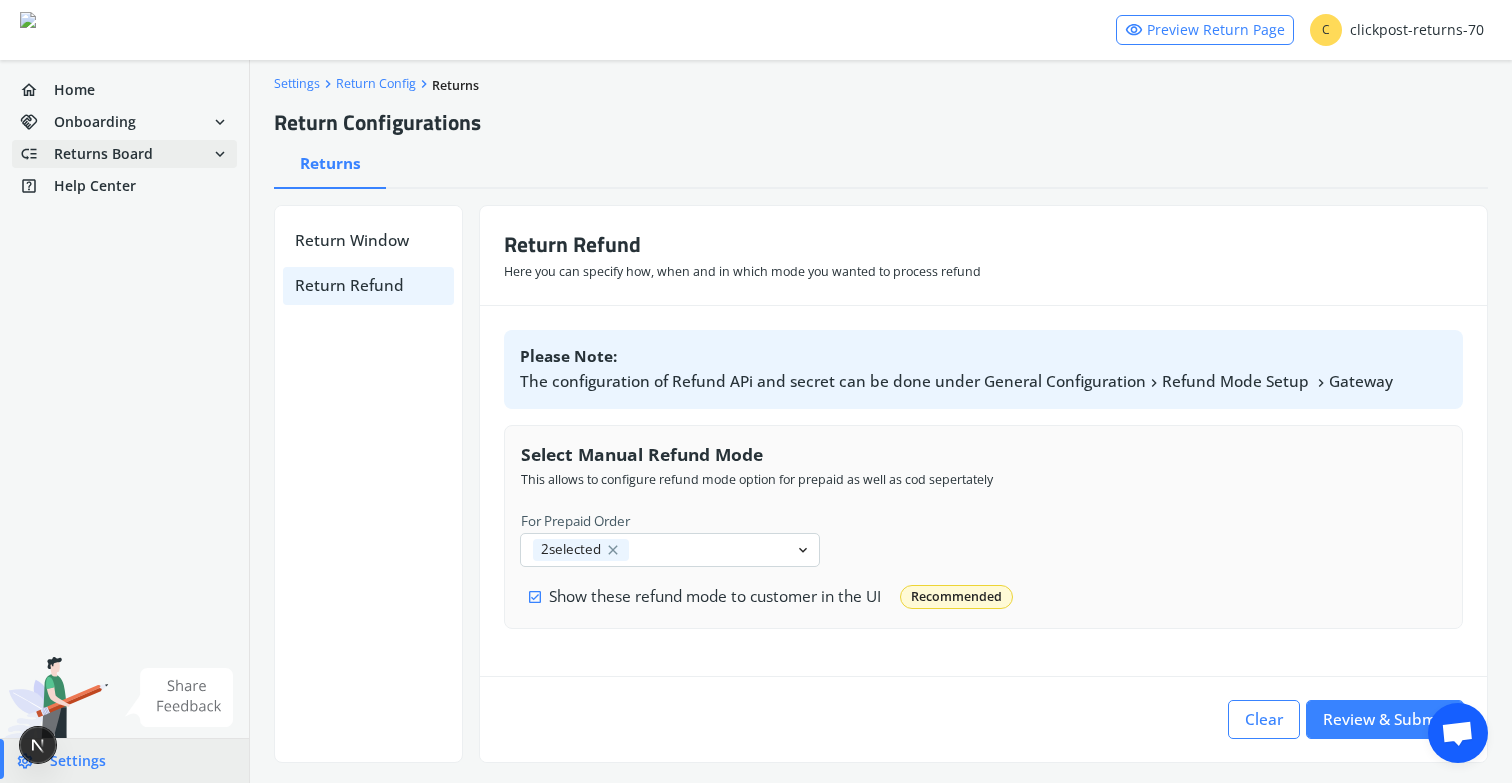 click on "Returns Board" at bounding box center (95, 122) 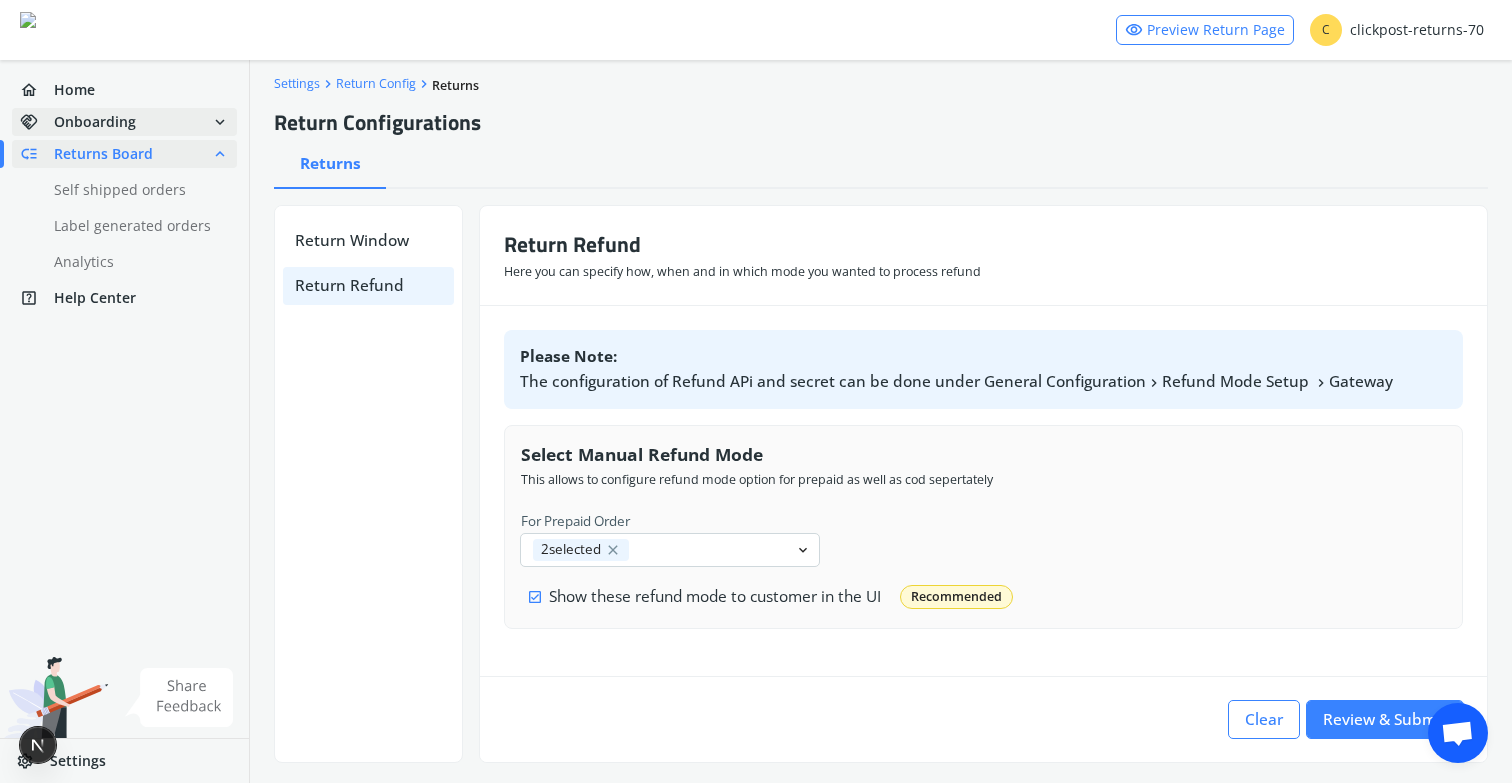 click on "handshake Onboarding expand_more" at bounding box center (124, 122) 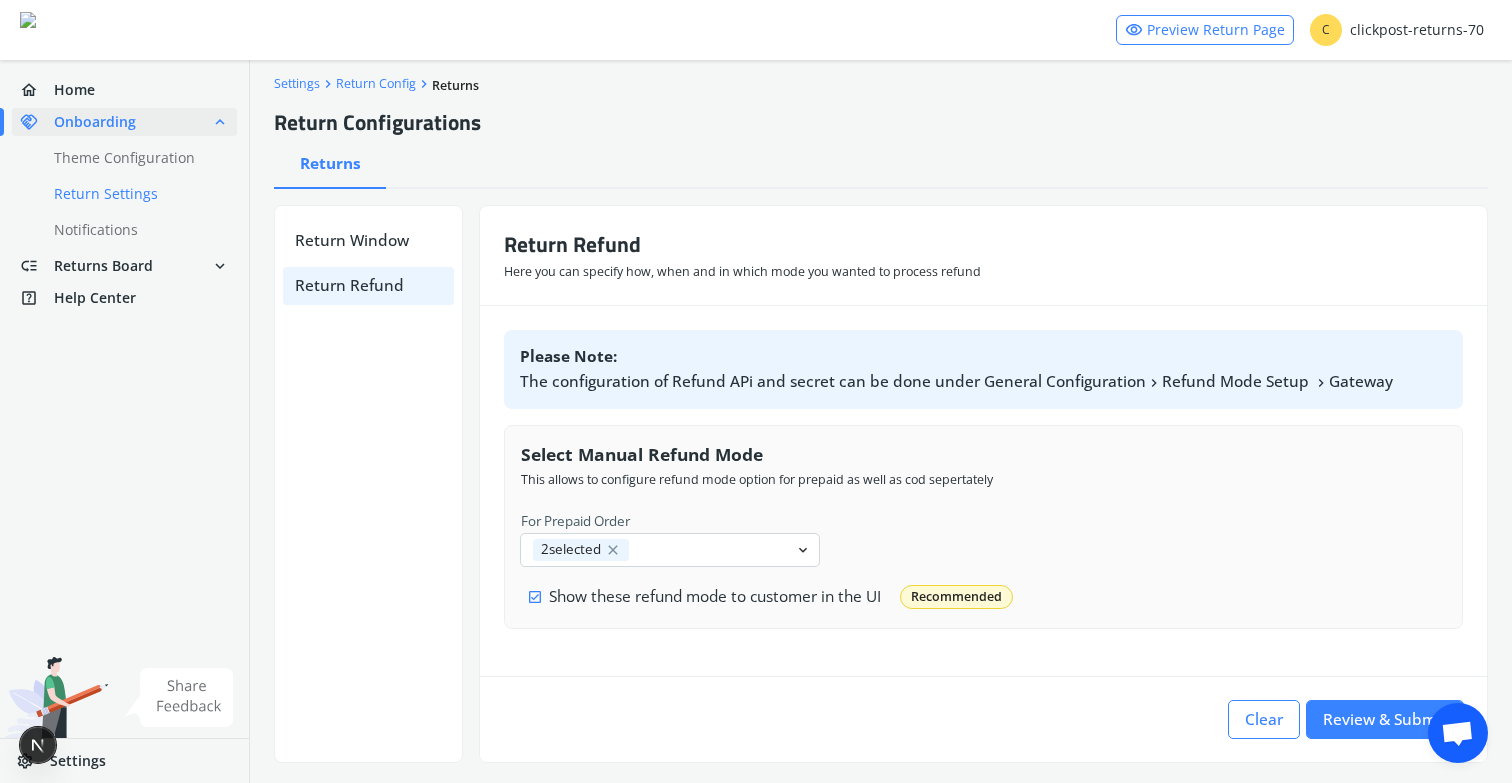 click on "done Return Settings" at bounding box center [136, 194] 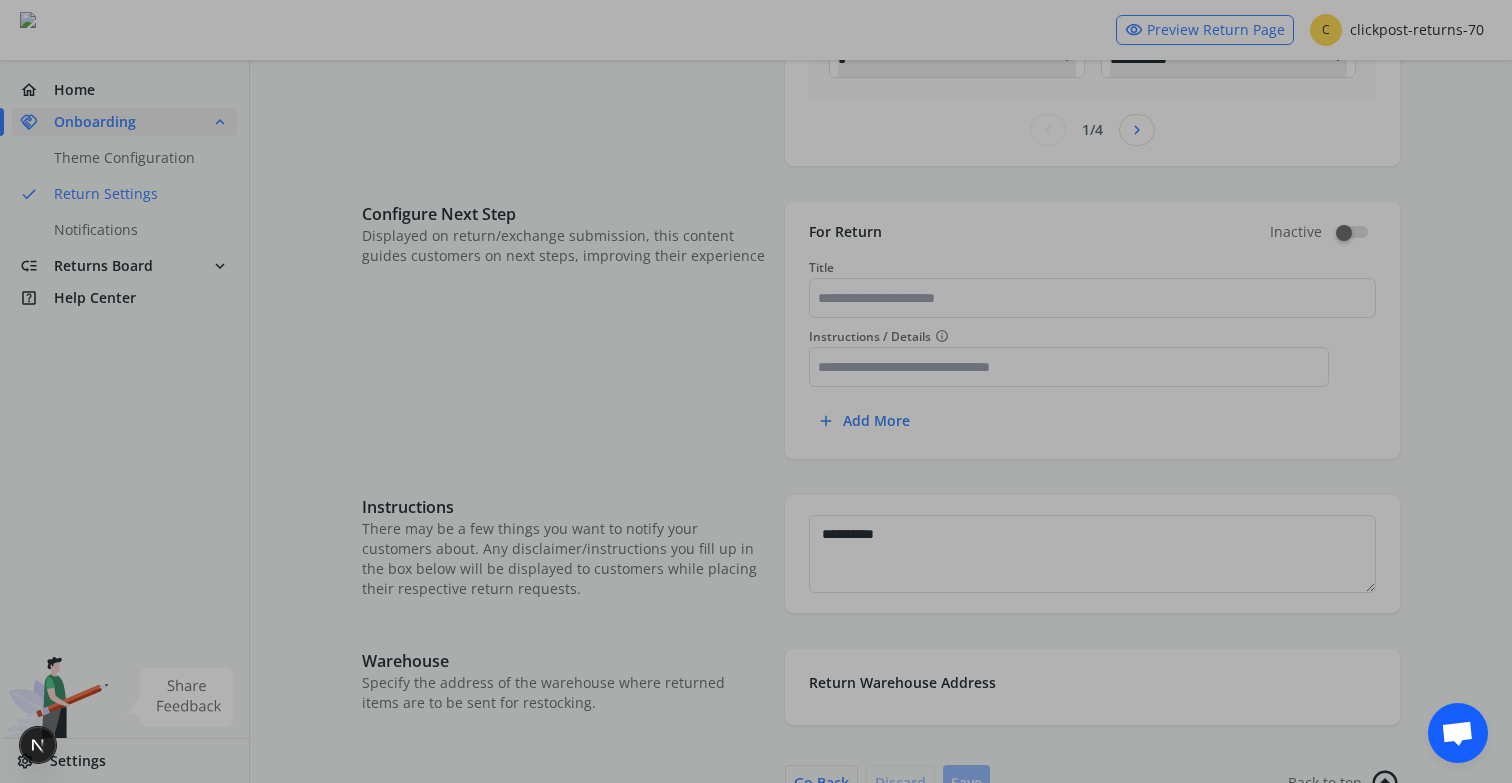 scroll, scrollTop: 681, scrollLeft: 0, axis: vertical 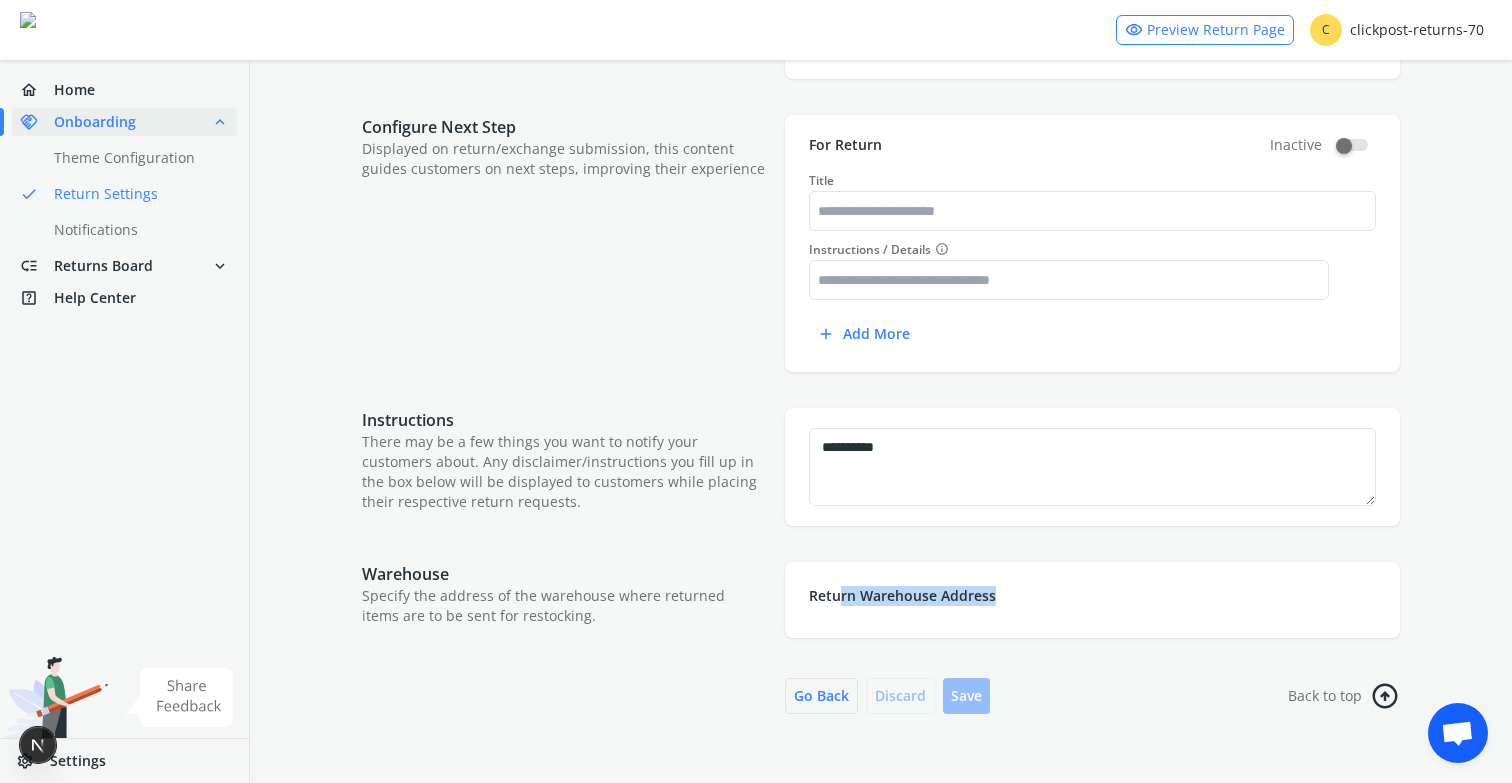 drag, startPoint x: 838, startPoint y: 597, endPoint x: 1037, endPoint y: 597, distance: 199 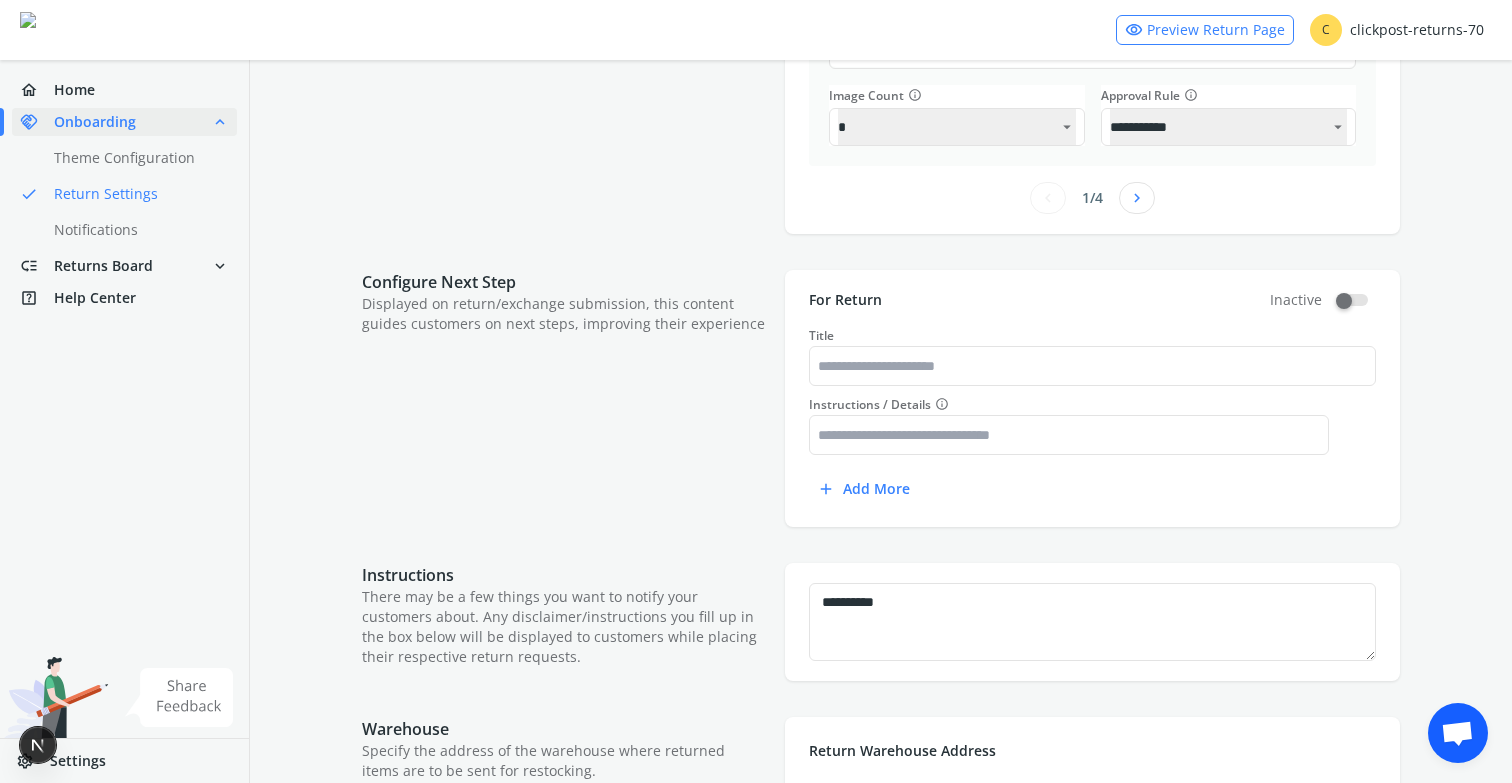 scroll, scrollTop: 681, scrollLeft: 0, axis: vertical 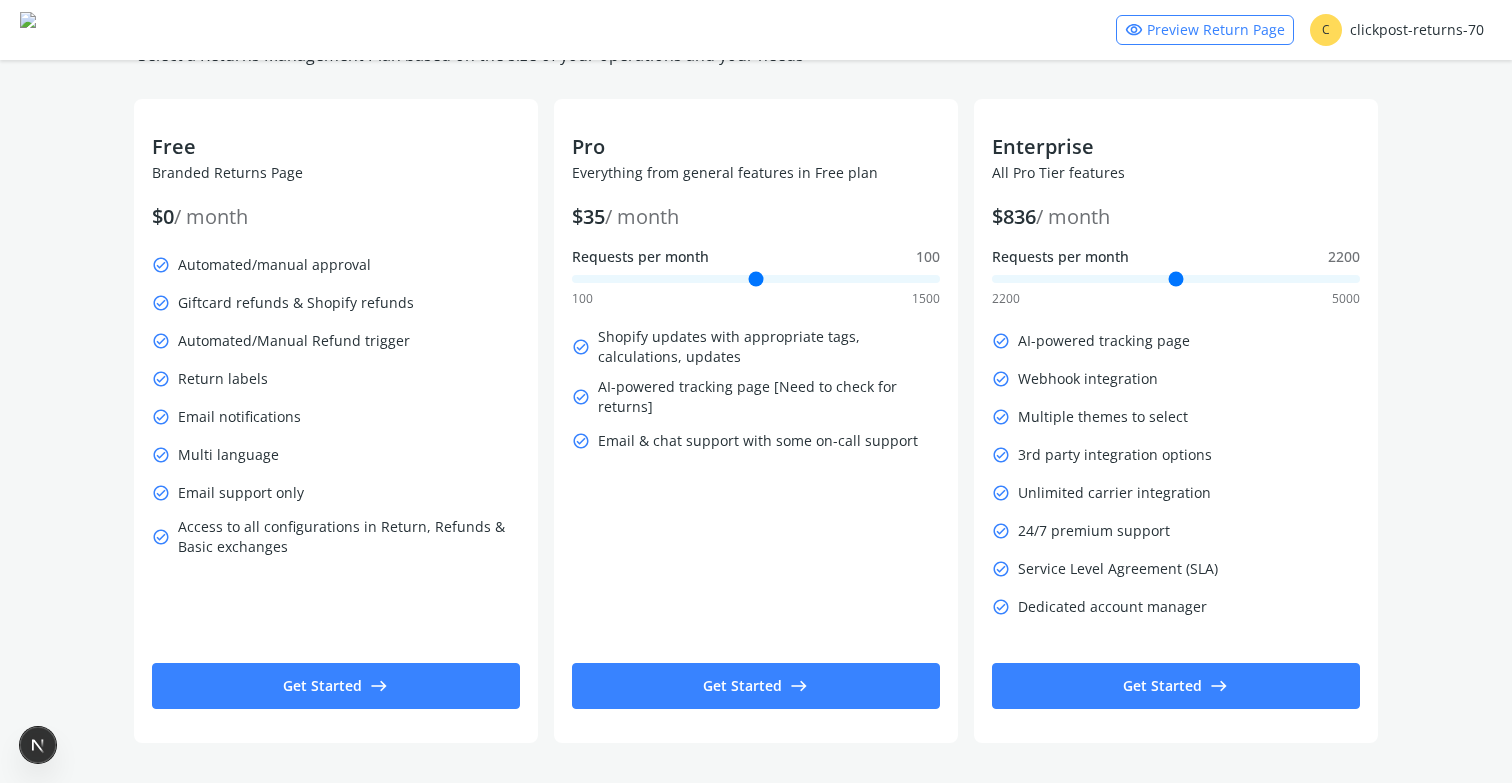 click on "C clickpost-returns-70" at bounding box center (1397, 30) 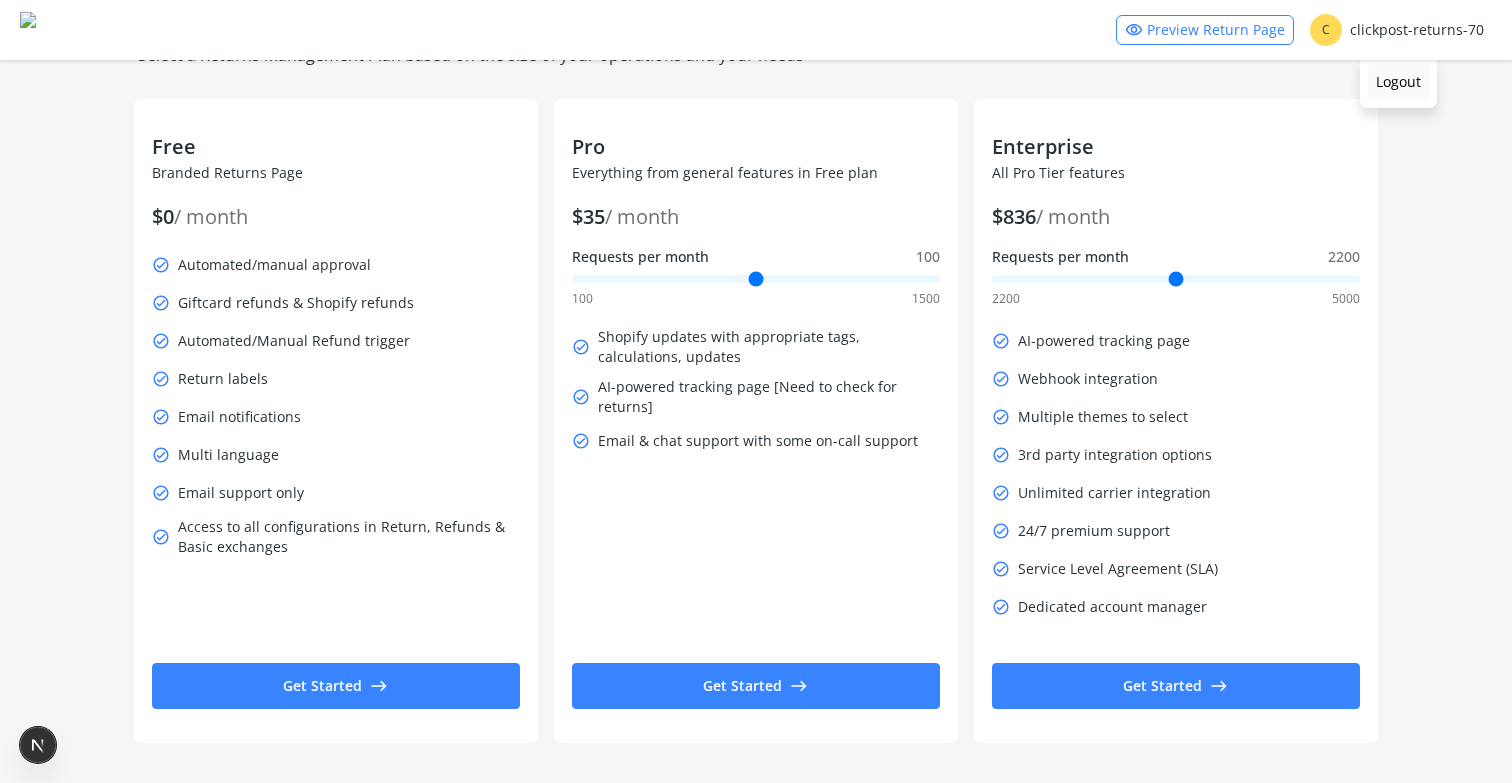 click on "Logout" at bounding box center (1398, 82) 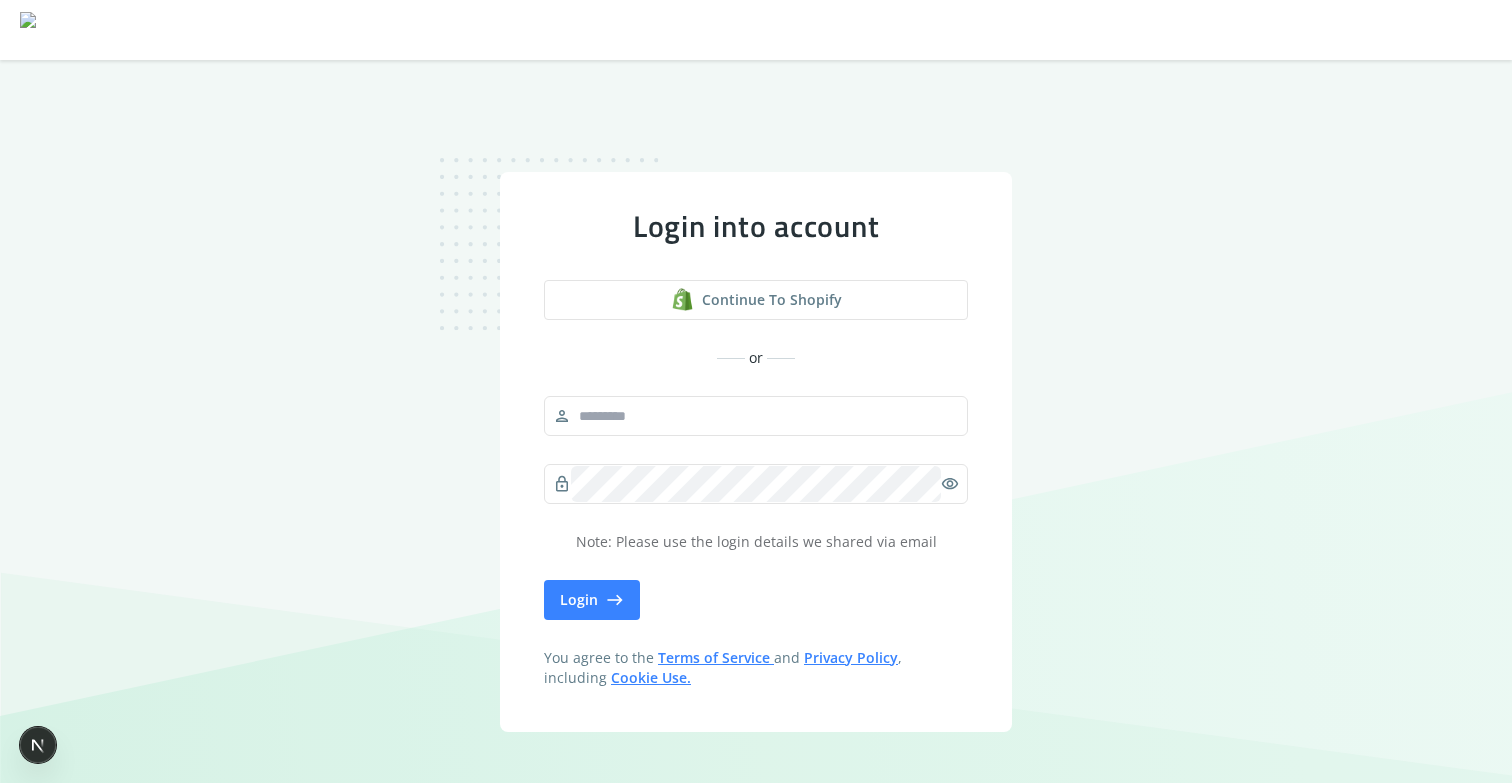 scroll, scrollTop: 0, scrollLeft: 0, axis: both 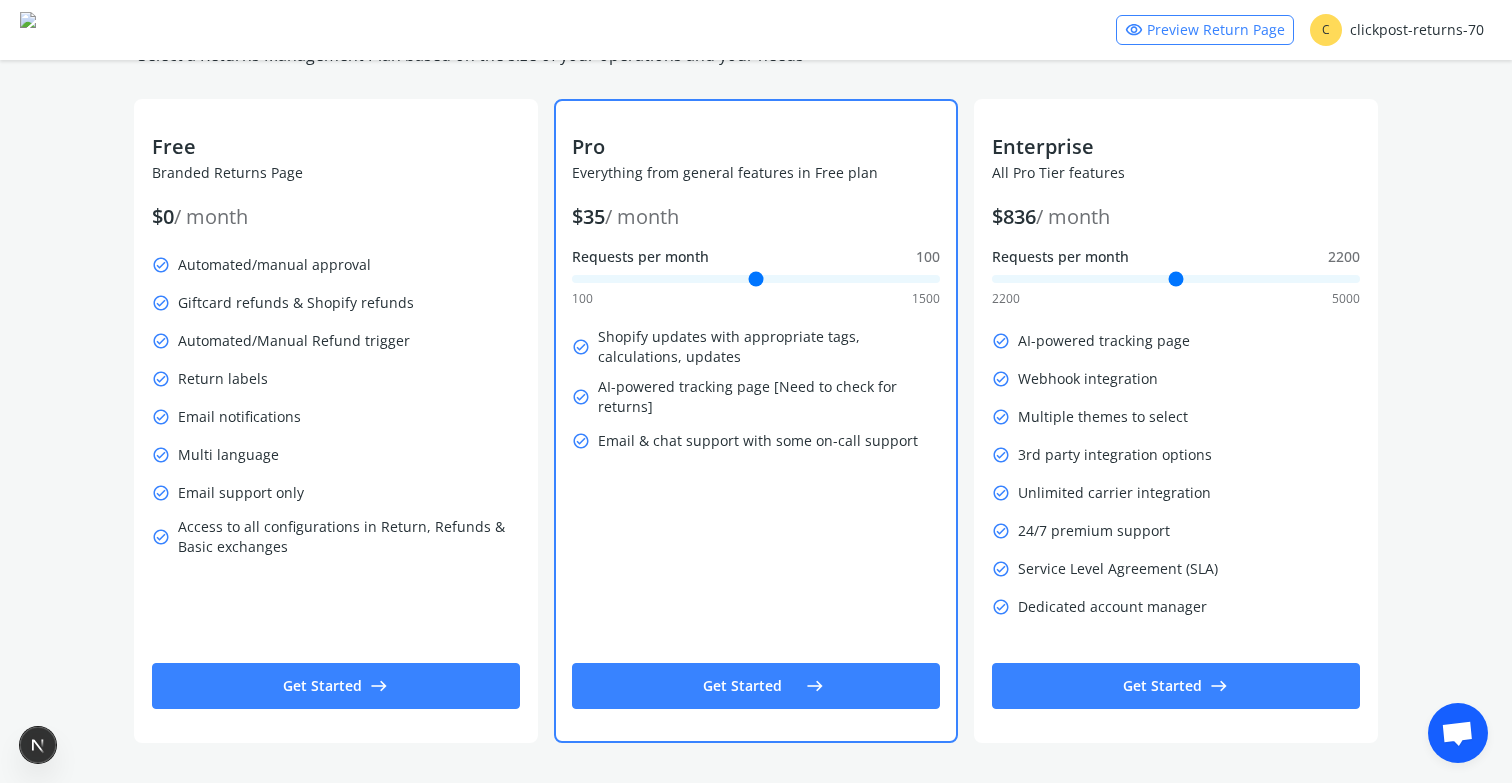 click on "Get Started east" at bounding box center [336, 686] 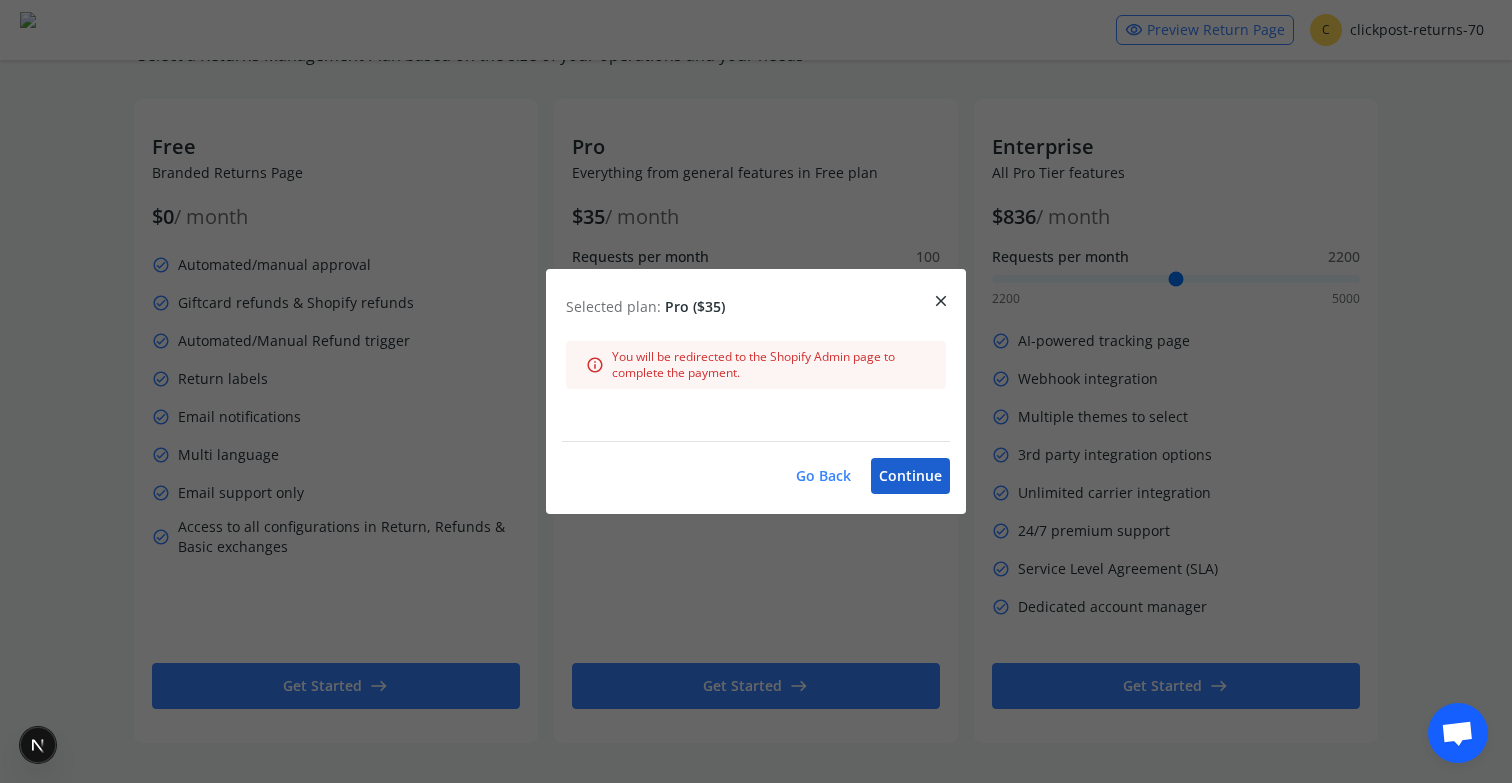 click on "Continue" at bounding box center [910, 476] 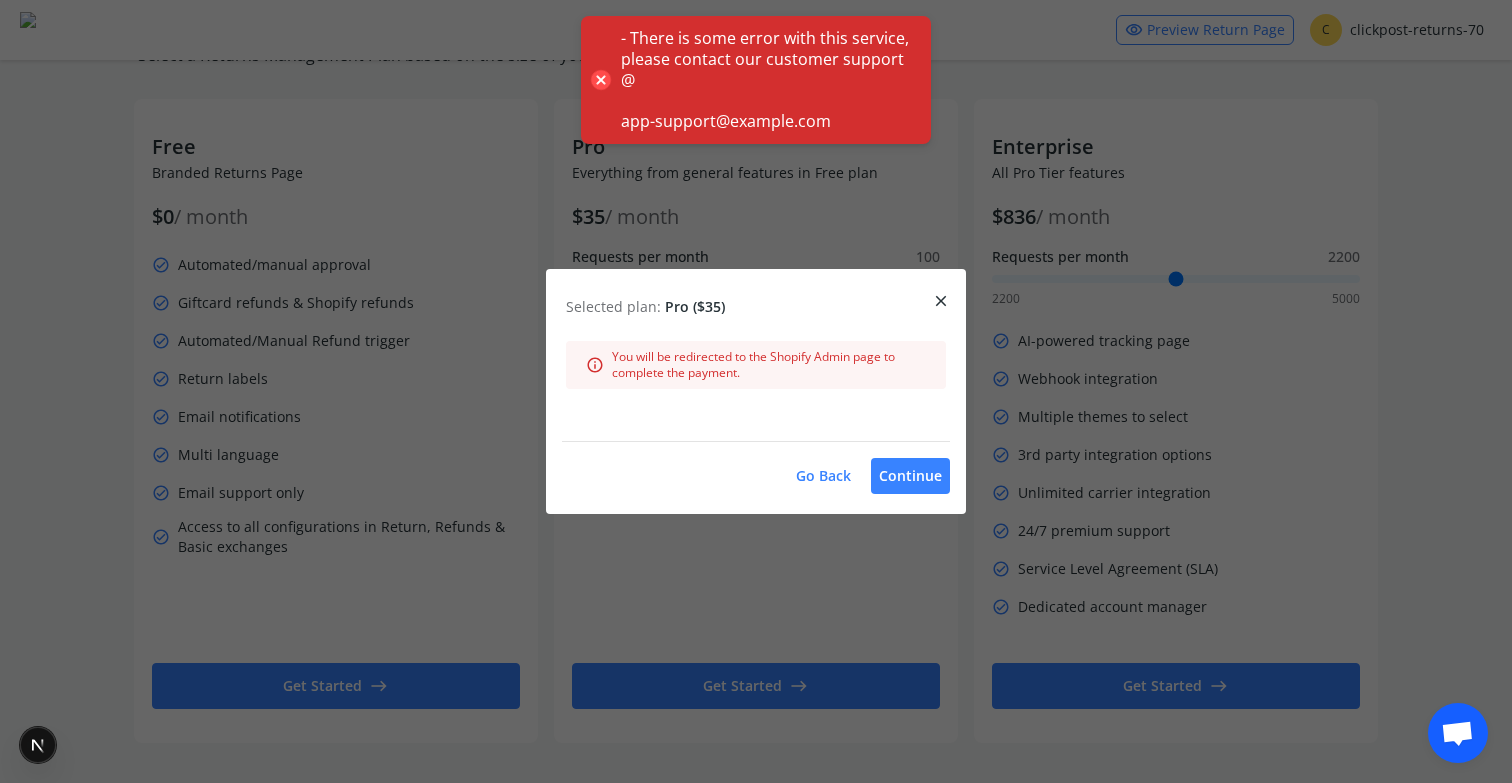 click on "Go Back" at bounding box center (823, 476) 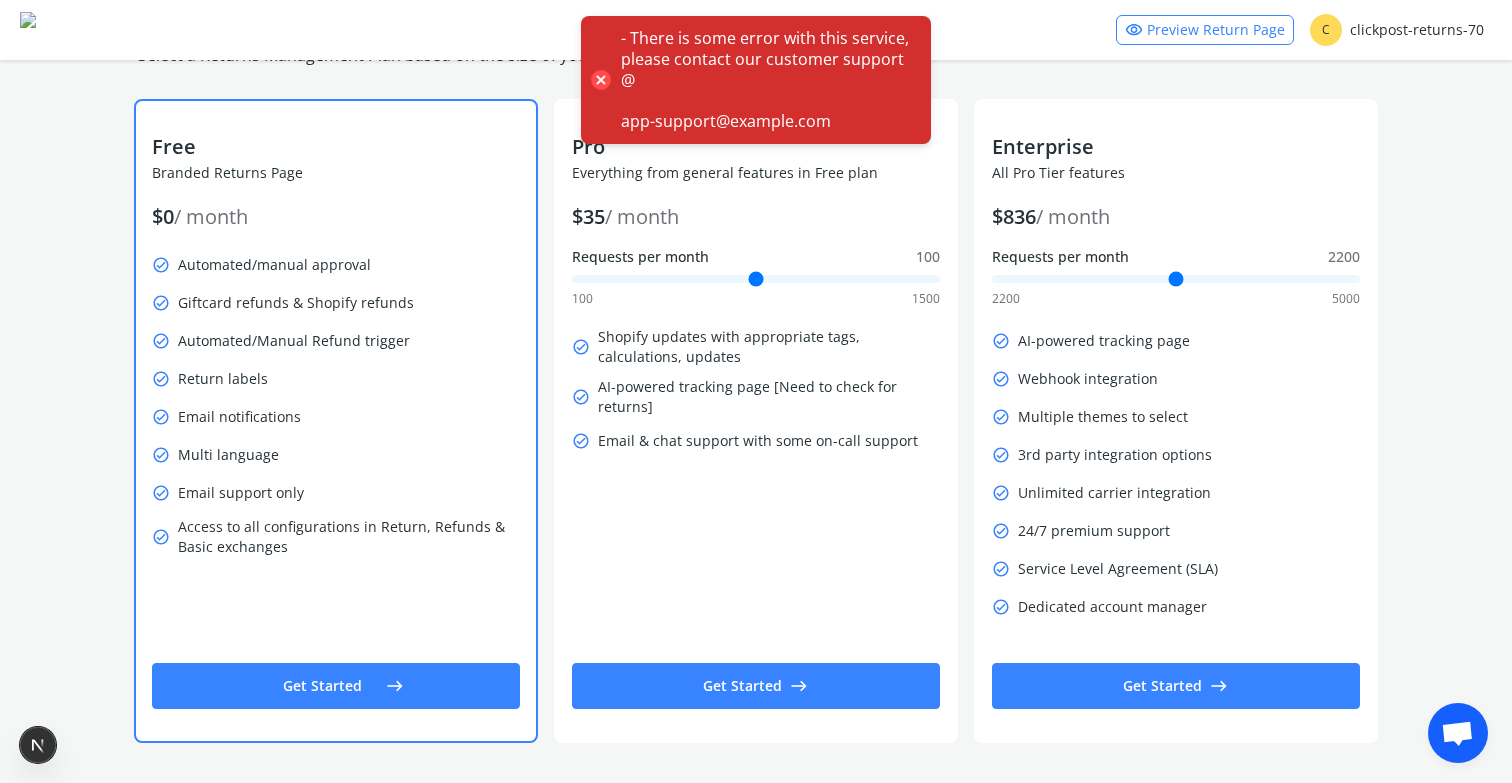 click on "Get Started east" at bounding box center [336, 686] 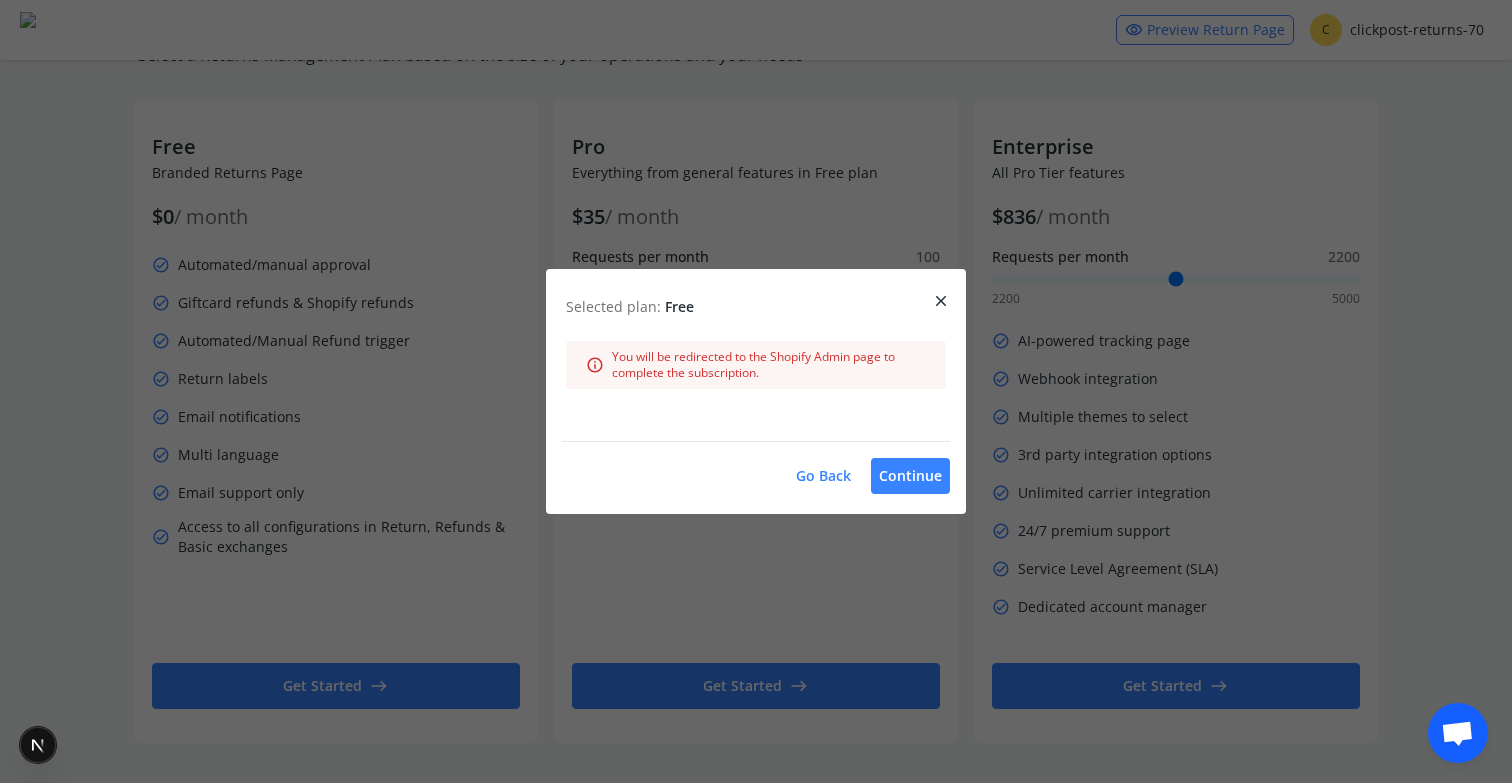click on "Selected plan: Free   info You will be redirected to the Shopify Admin page to complete the subscription." at bounding box center [756, 347] 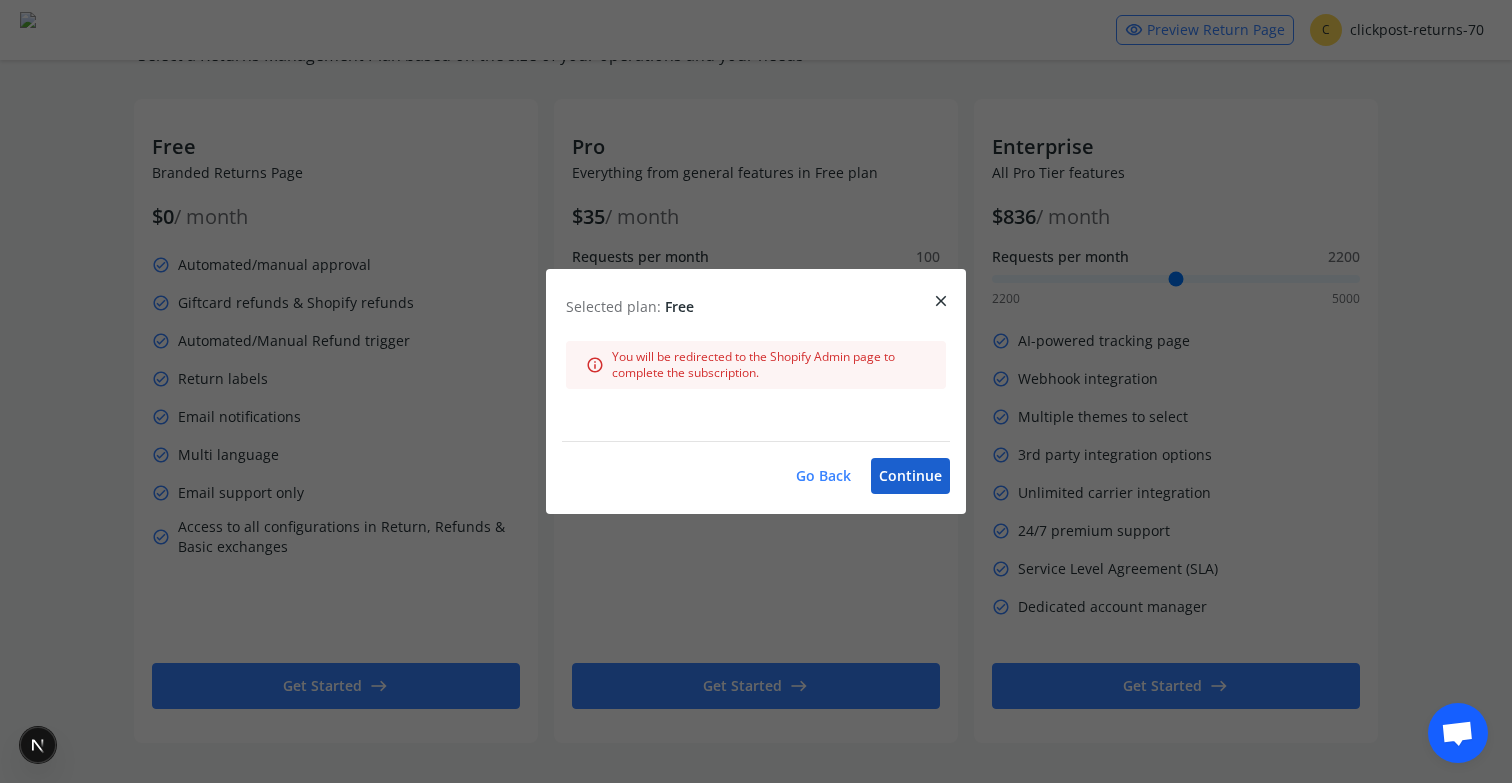 click on "Continue" at bounding box center (910, 476) 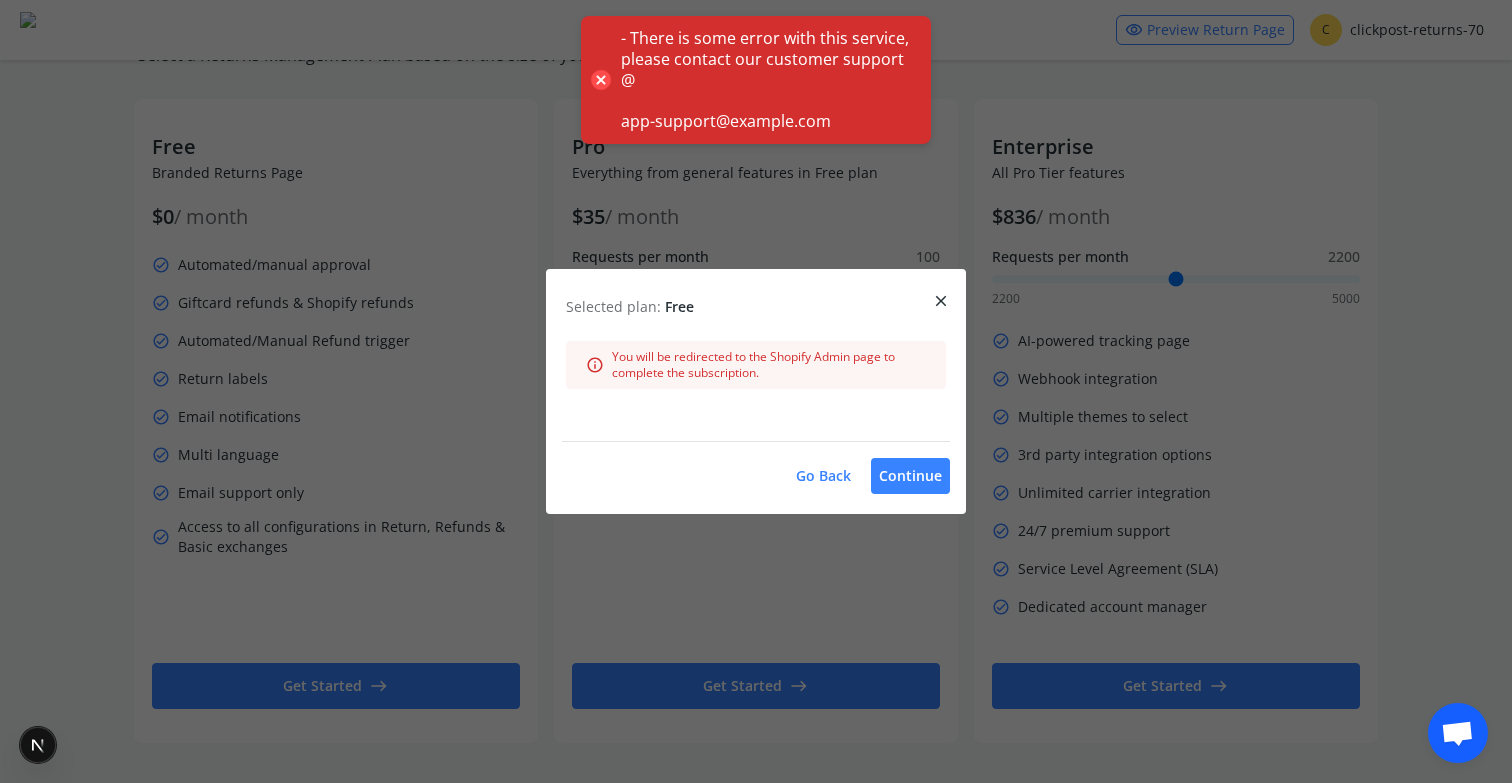 click on "close" at bounding box center [941, 301] 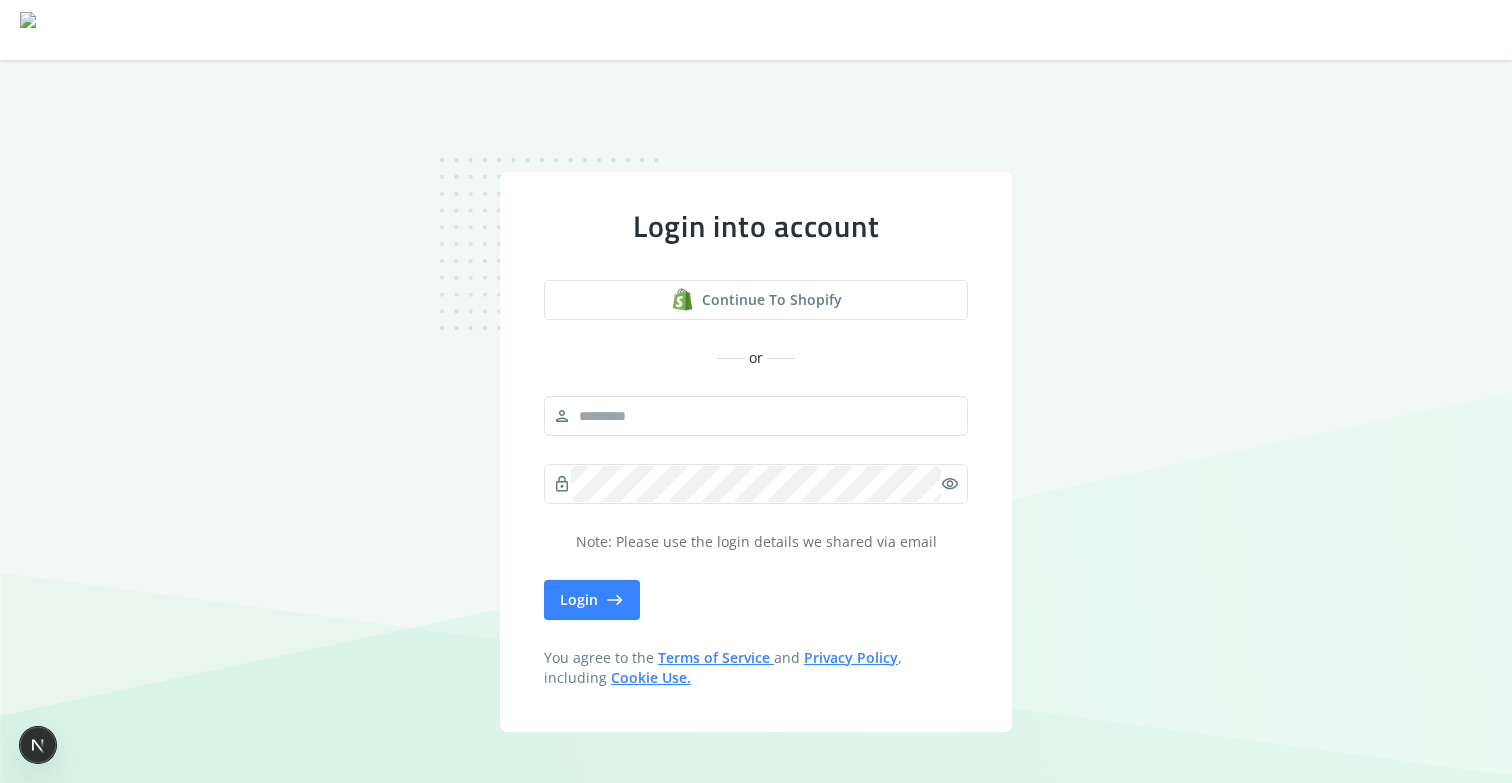 scroll, scrollTop: 0, scrollLeft: 0, axis: both 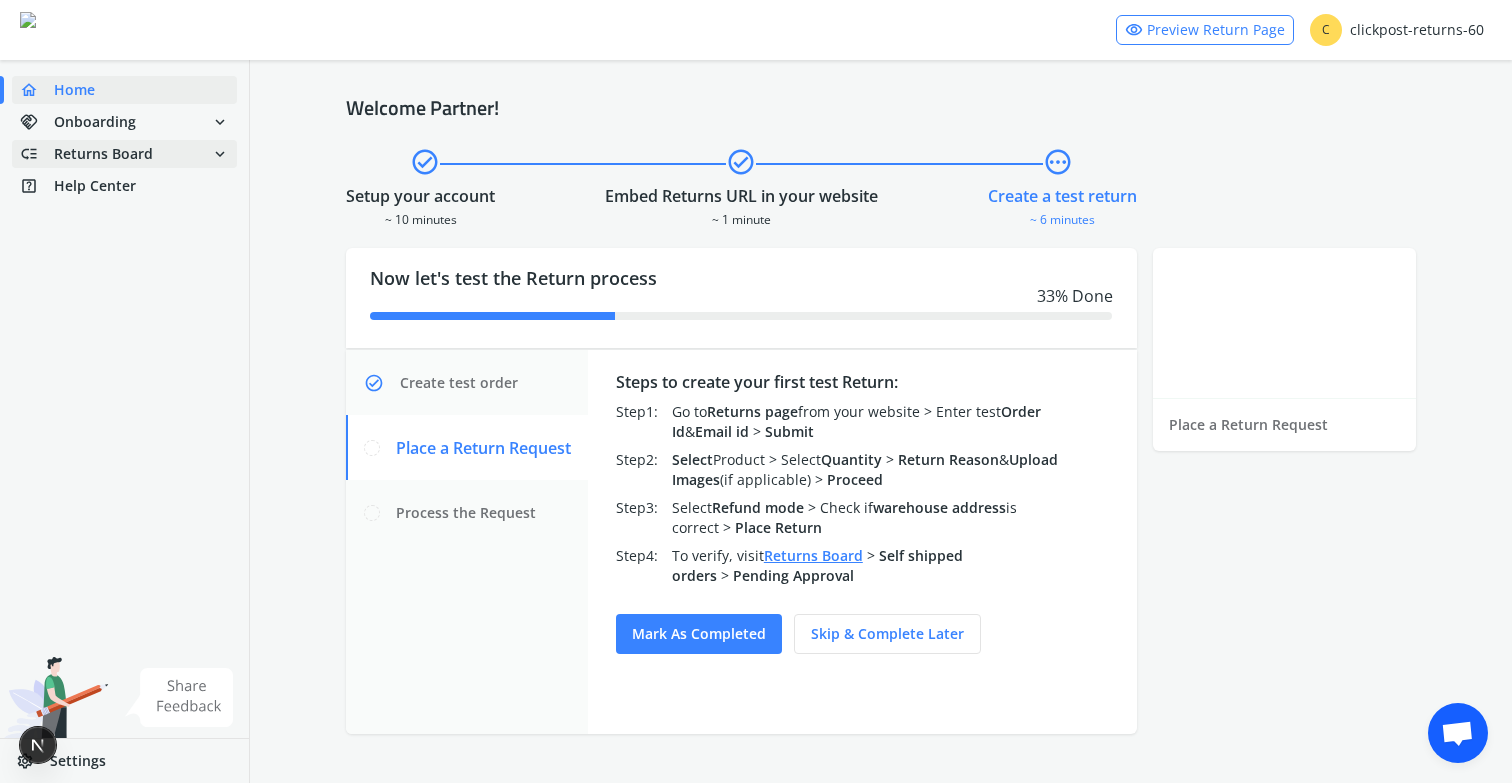 click on "Returns Board" at bounding box center (95, 122) 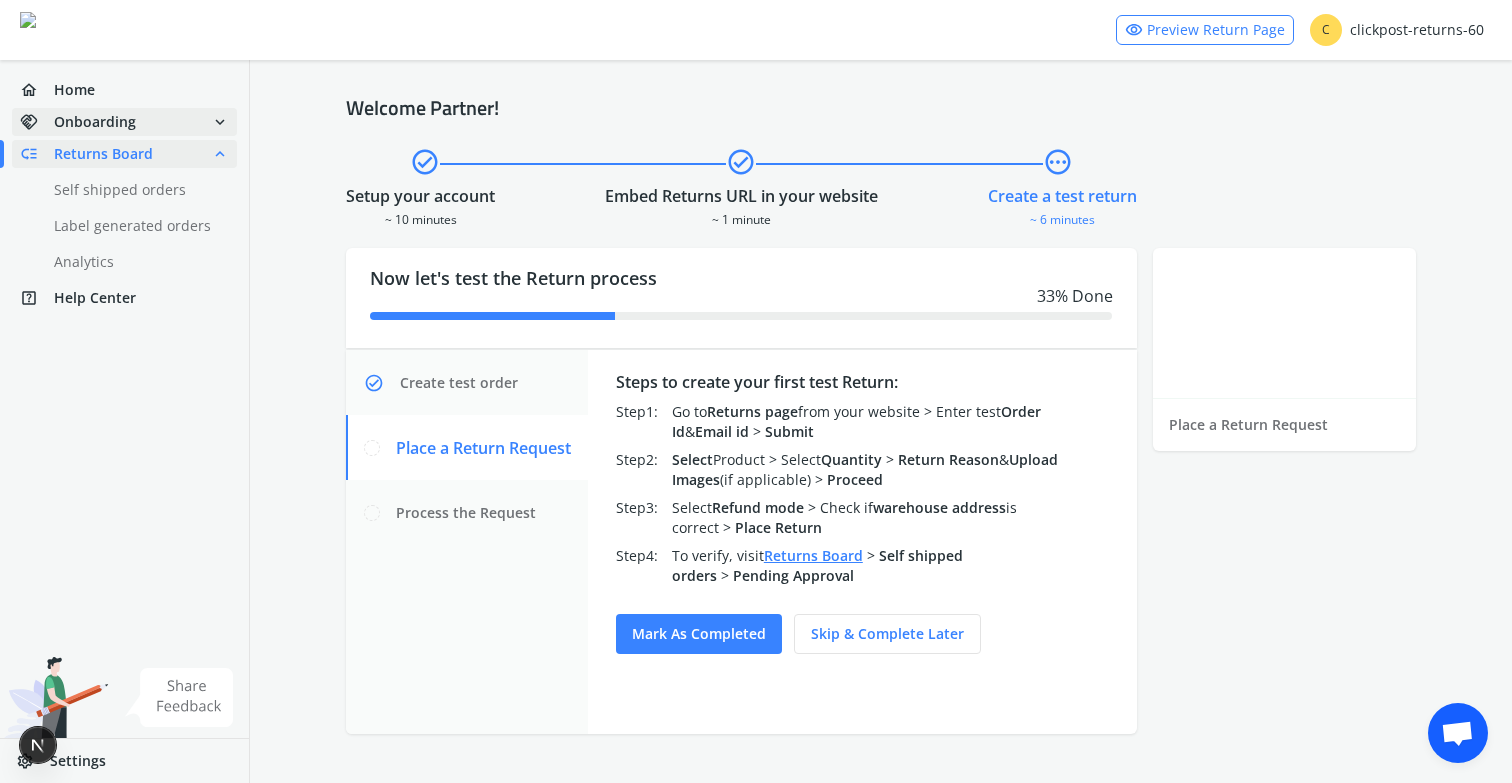 click on "handshake Onboarding expand_more" at bounding box center [124, 122] 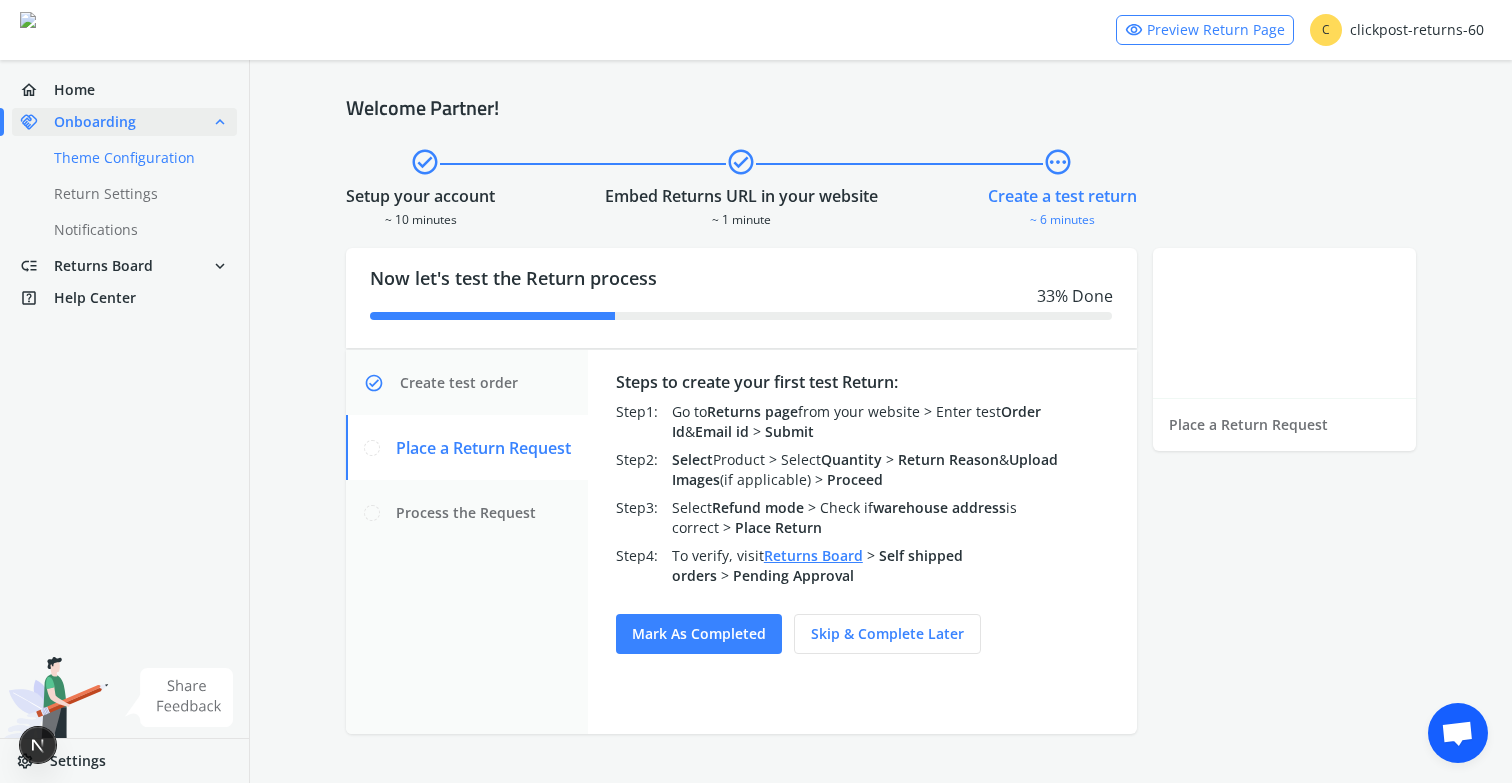 click on "done Theme Configuration" at bounding box center (136, 158) 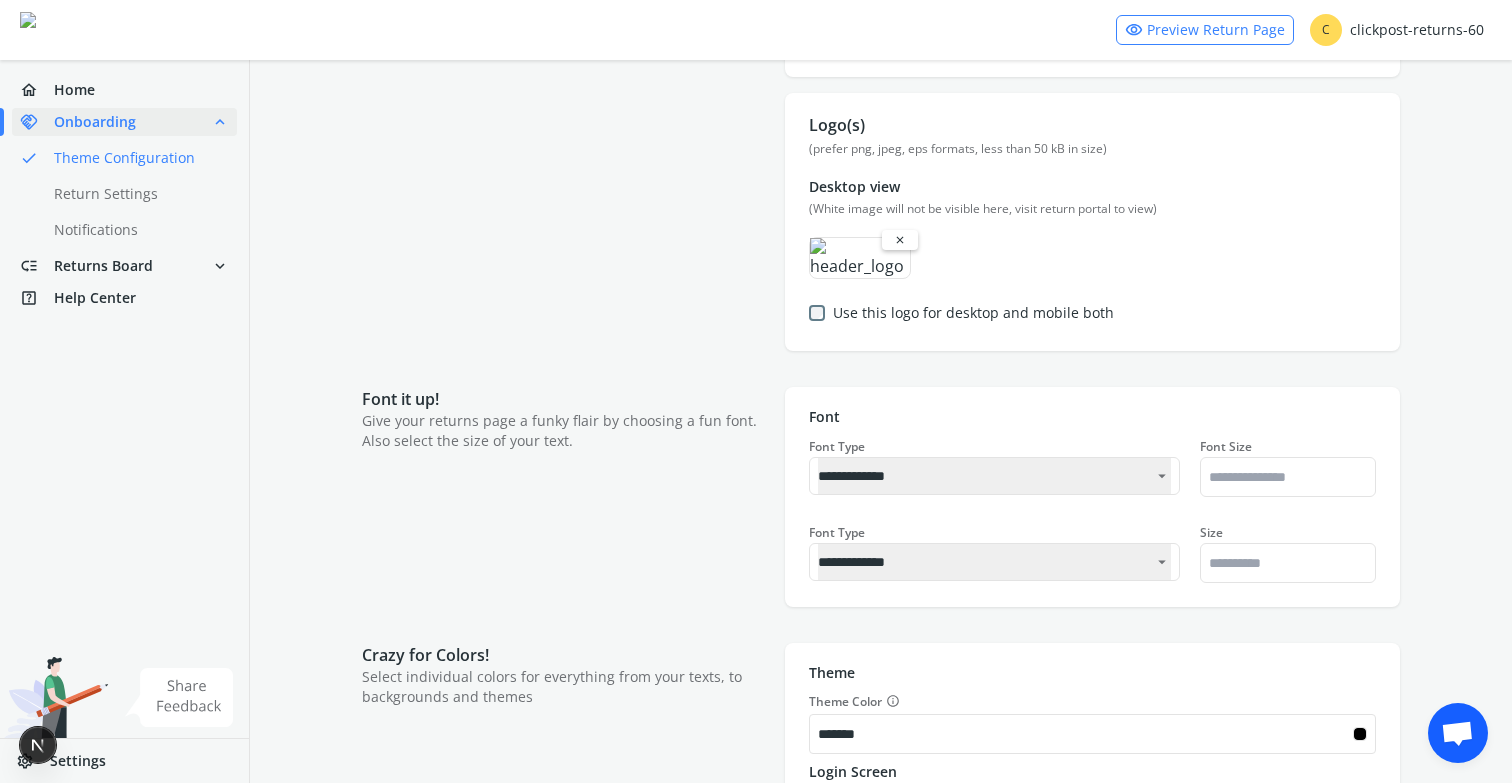 scroll, scrollTop: 0, scrollLeft: 0, axis: both 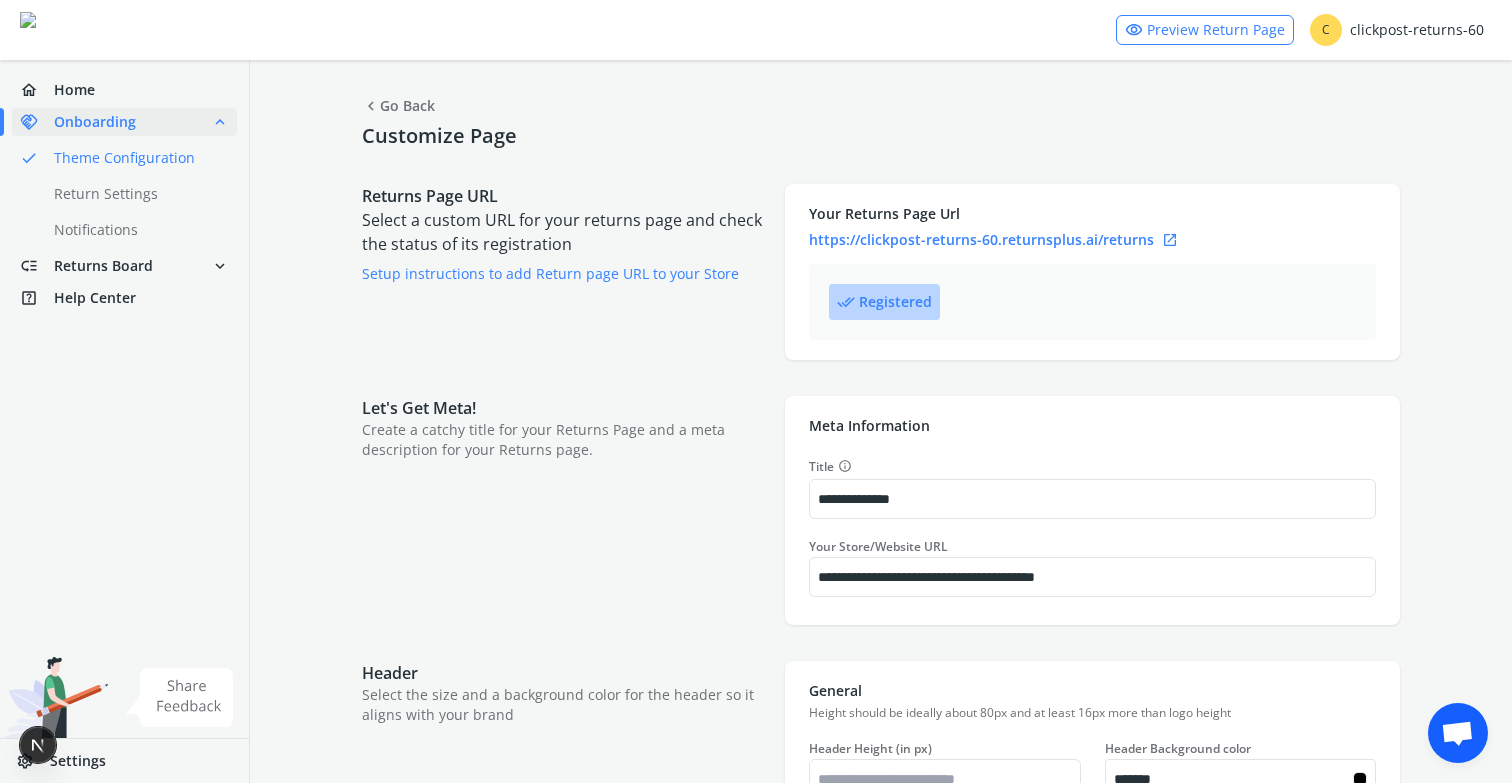 click on "https:// clickpost-returns-60 . returnsplus.ai /returns open_in_new" at bounding box center (1092, 240) 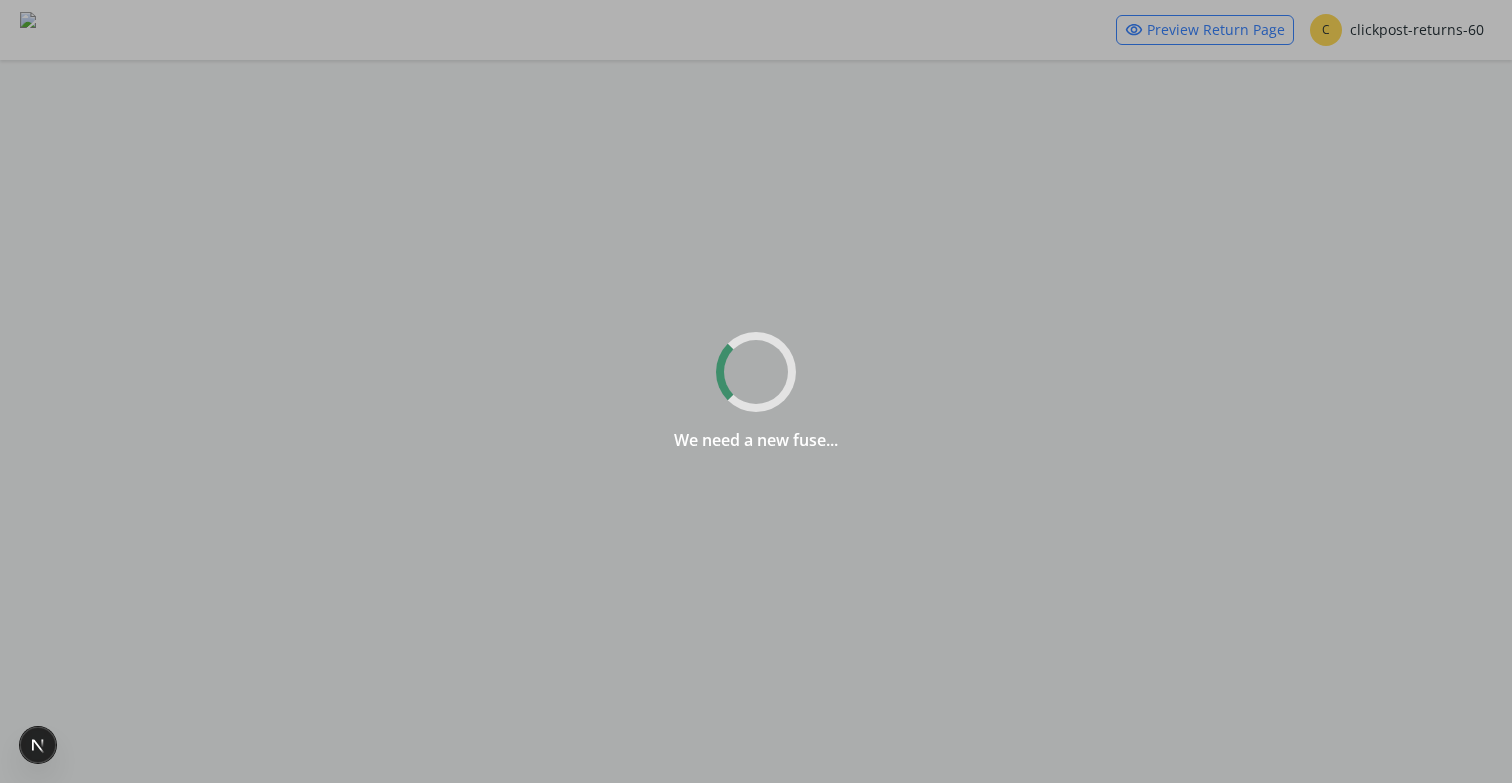 scroll, scrollTop: 0, scrollLeft: 0, axis: both 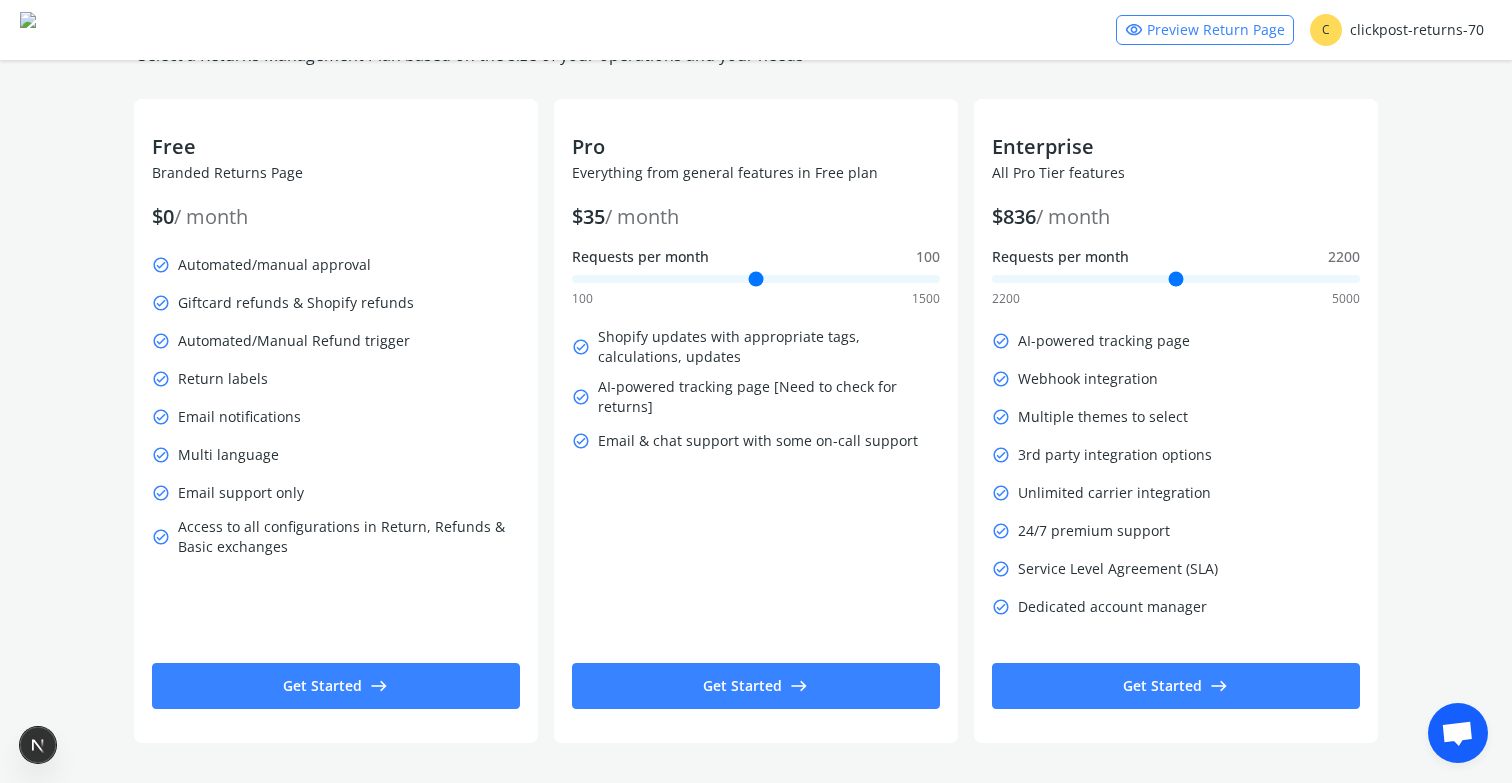 click on "visibility Preview Return Page" at bounding box center (1205, 30) 